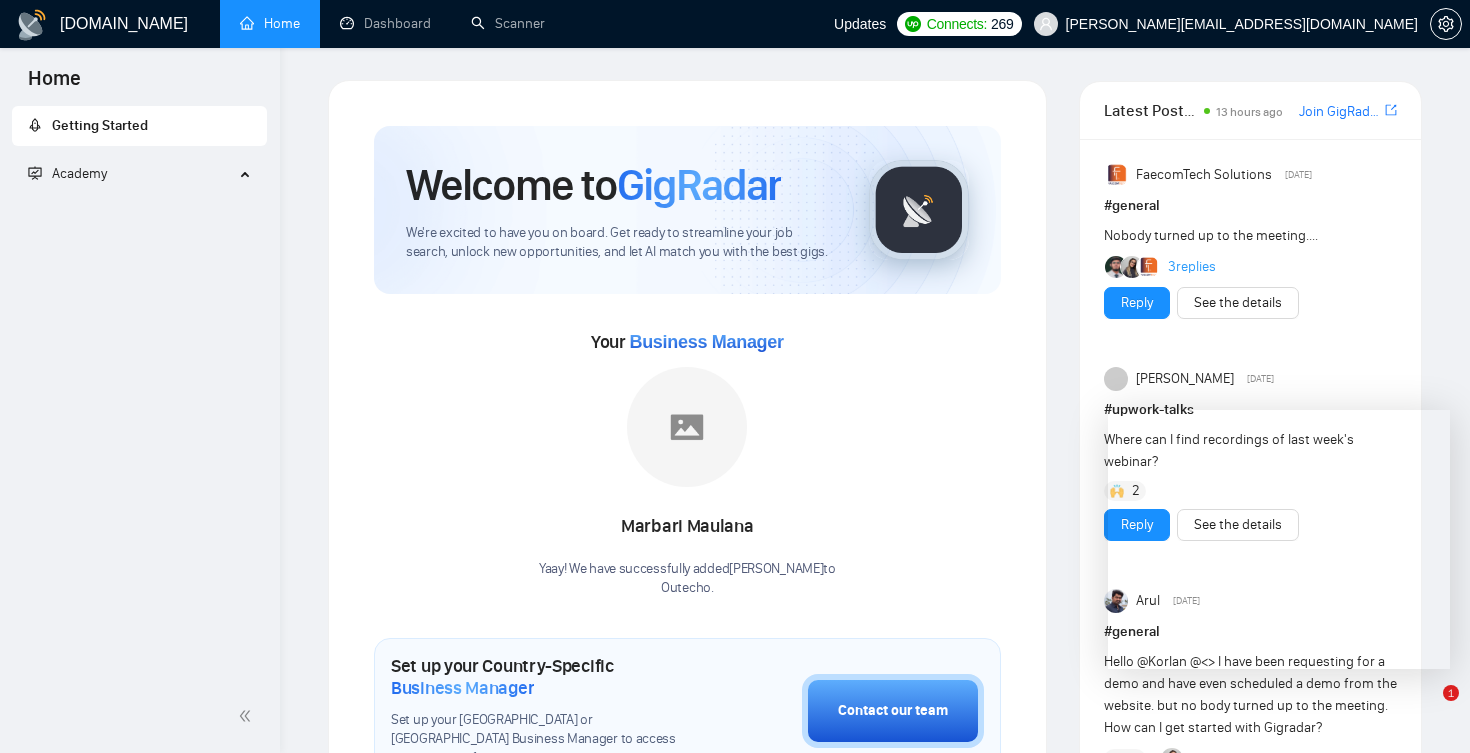 scroll, scrollTop: 0, scrollLeft: 0, axis: both 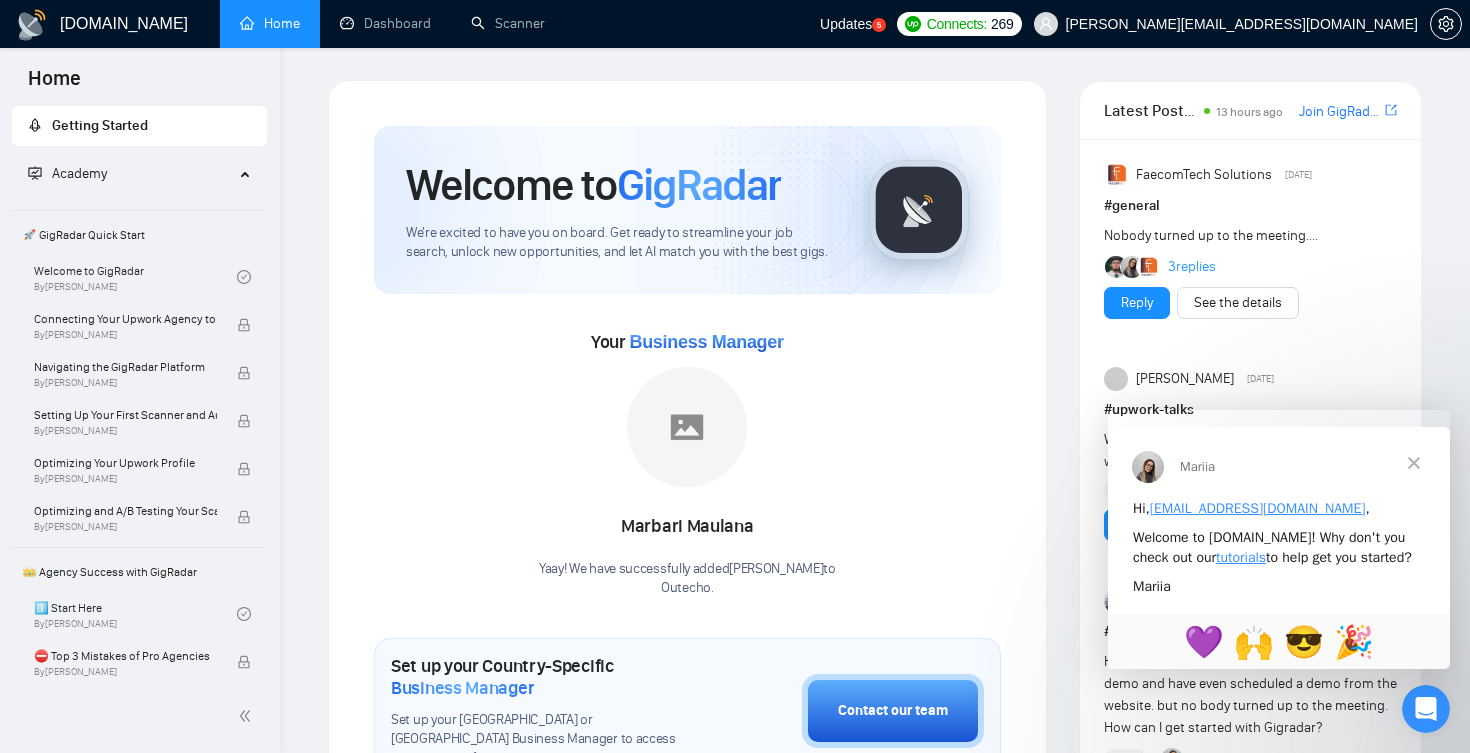 click at bounding box center (1414, 463) 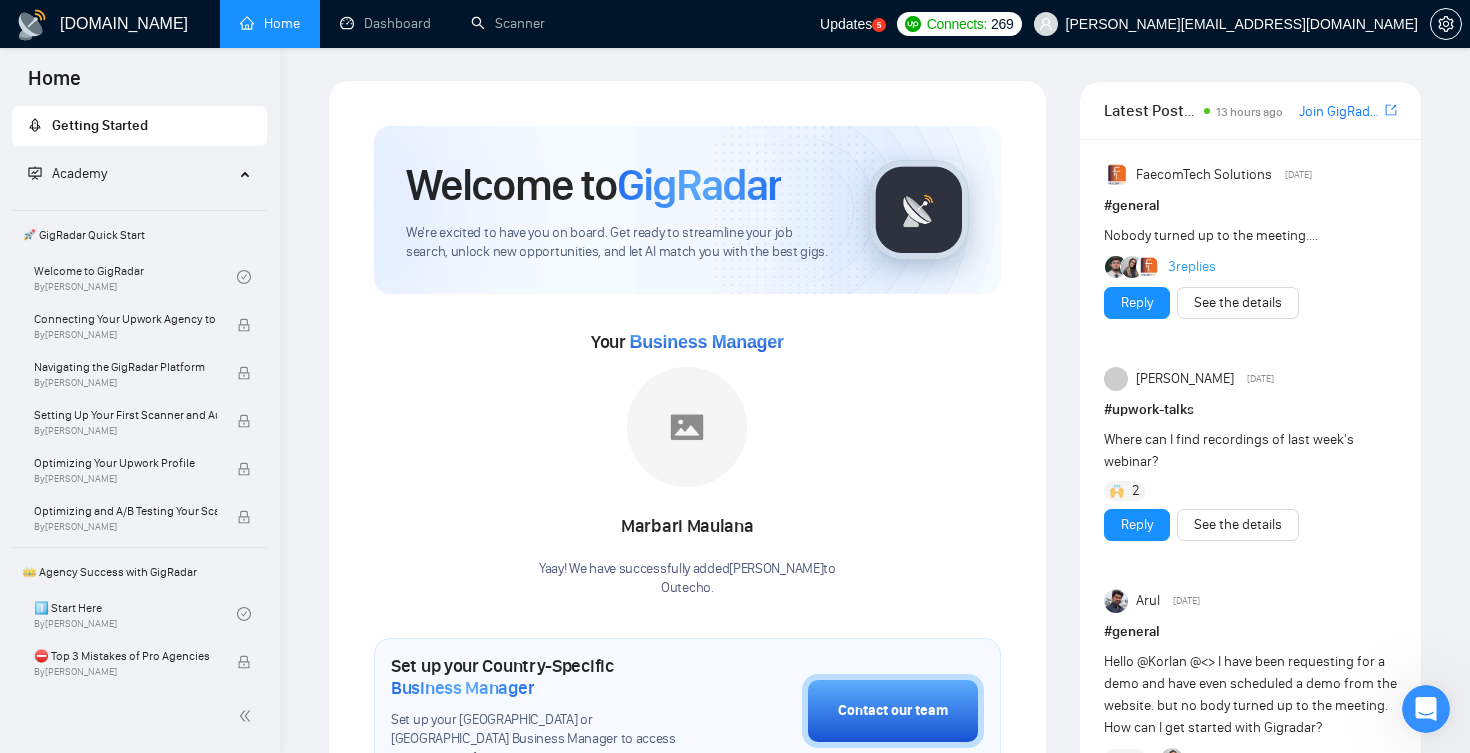 click on "Updates" at bounding box center [846, 24] 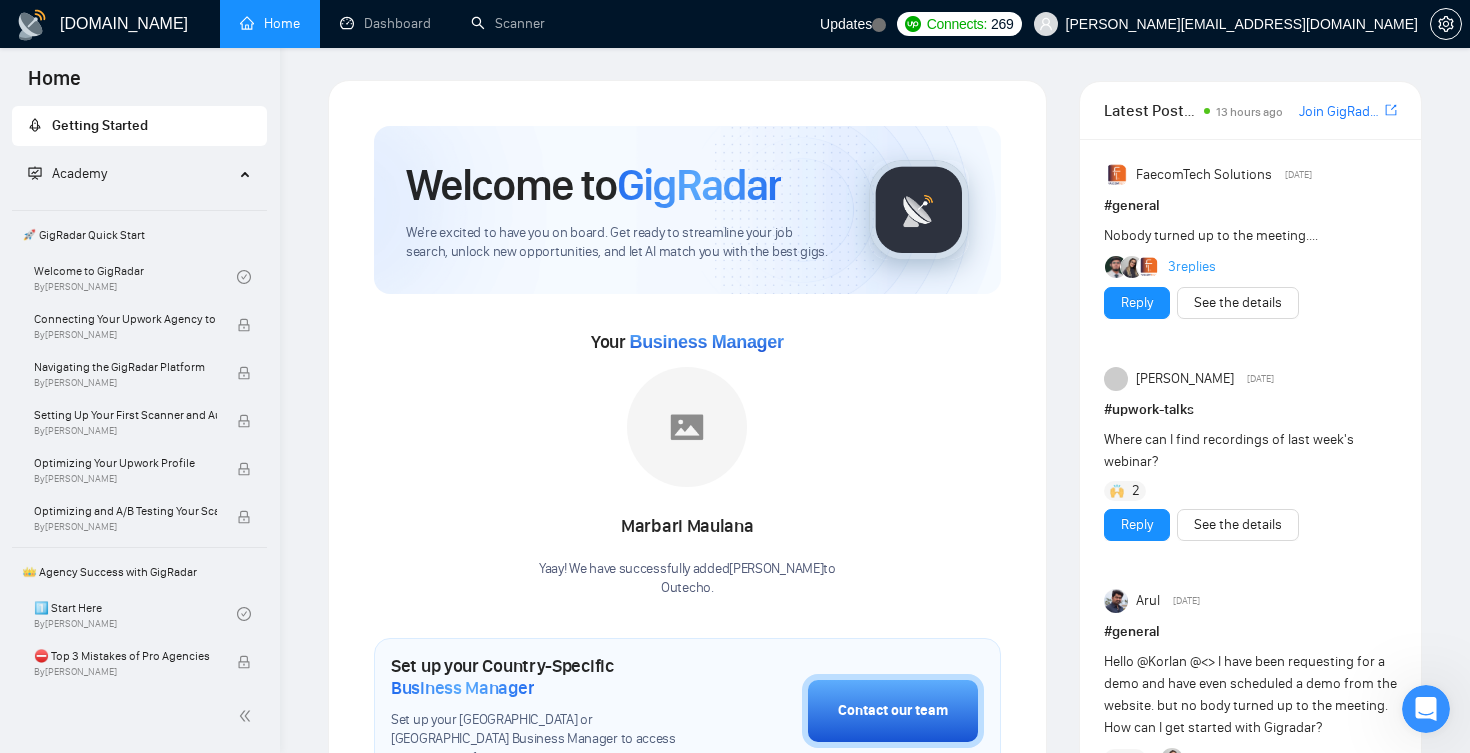 click on "Welcome to  GigRadar We're excited to have you on board. Get ready to streamline your job search, unlock new opportunities, and let AI match you with the best gigs. Your   Business Manager [PERSON_NAME]! We have successfully added  [PERSON_NAME]  to   [GEOGRAPHIC_DATA] . Set up your Country-Specific  Business Manager Set up your United States or [GEOGRAPHIC_DATA] Business Manager to access country-specific opportunities. Contact our team GigRadar Automation Set Up a   Scanner Enable the scanner for AI matching and real-time job alerts. Enable   Opportunity Alerts Keep updated on top matches and new jobs. Enable   Automatic Proposal Send Never miss any opportunities. GigRadar Community Join GigRadar   Community Connect with the GigRadar Slack Community for updates, job opportunities, partnerships, and support. Make your   First Post Make your first post on GigRadar community. Level Up Your Skill Explore   Academy Open the Academy and open the first lesson. Finish Your First   Academy Lesson" at bounding box center [687, 798] 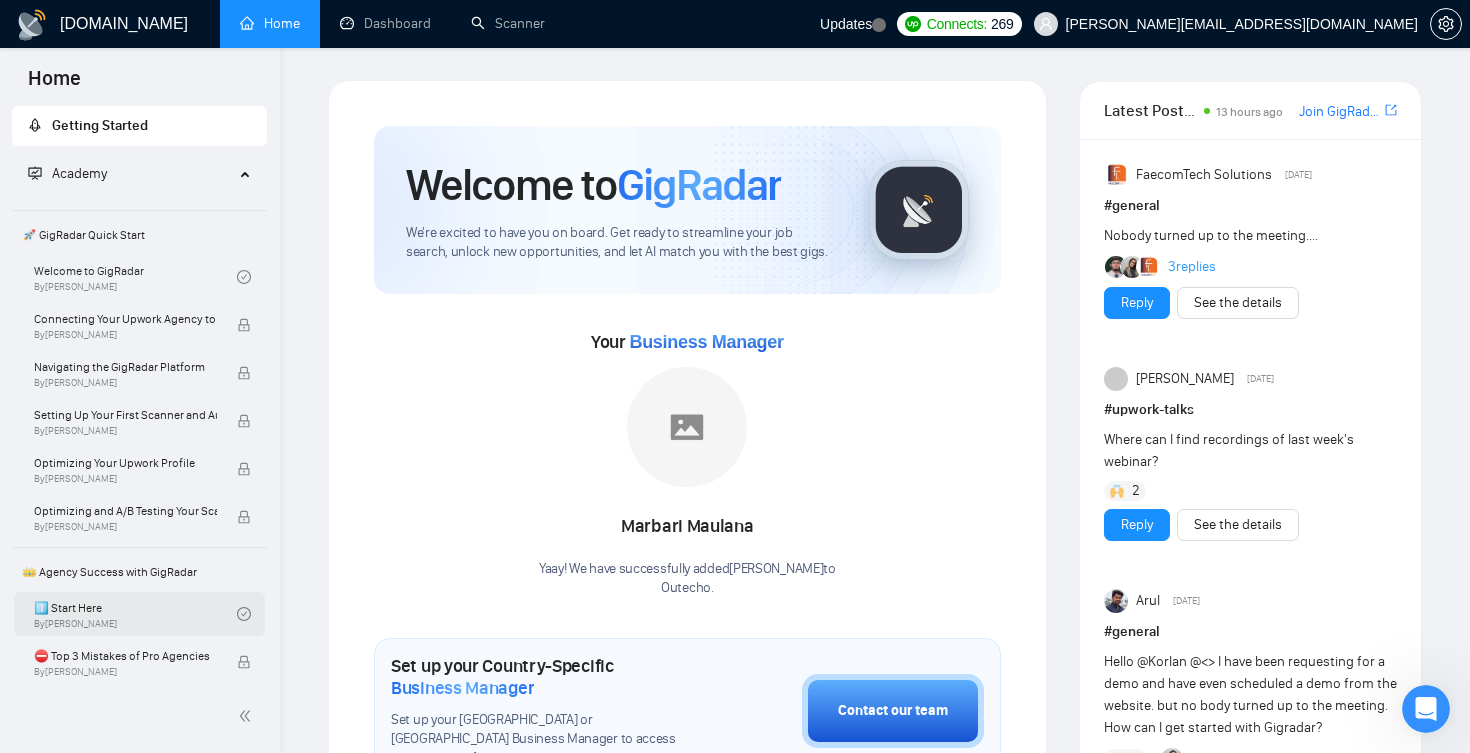 scroll, scrollTop: 0, scrollLeft: 0, axis: both 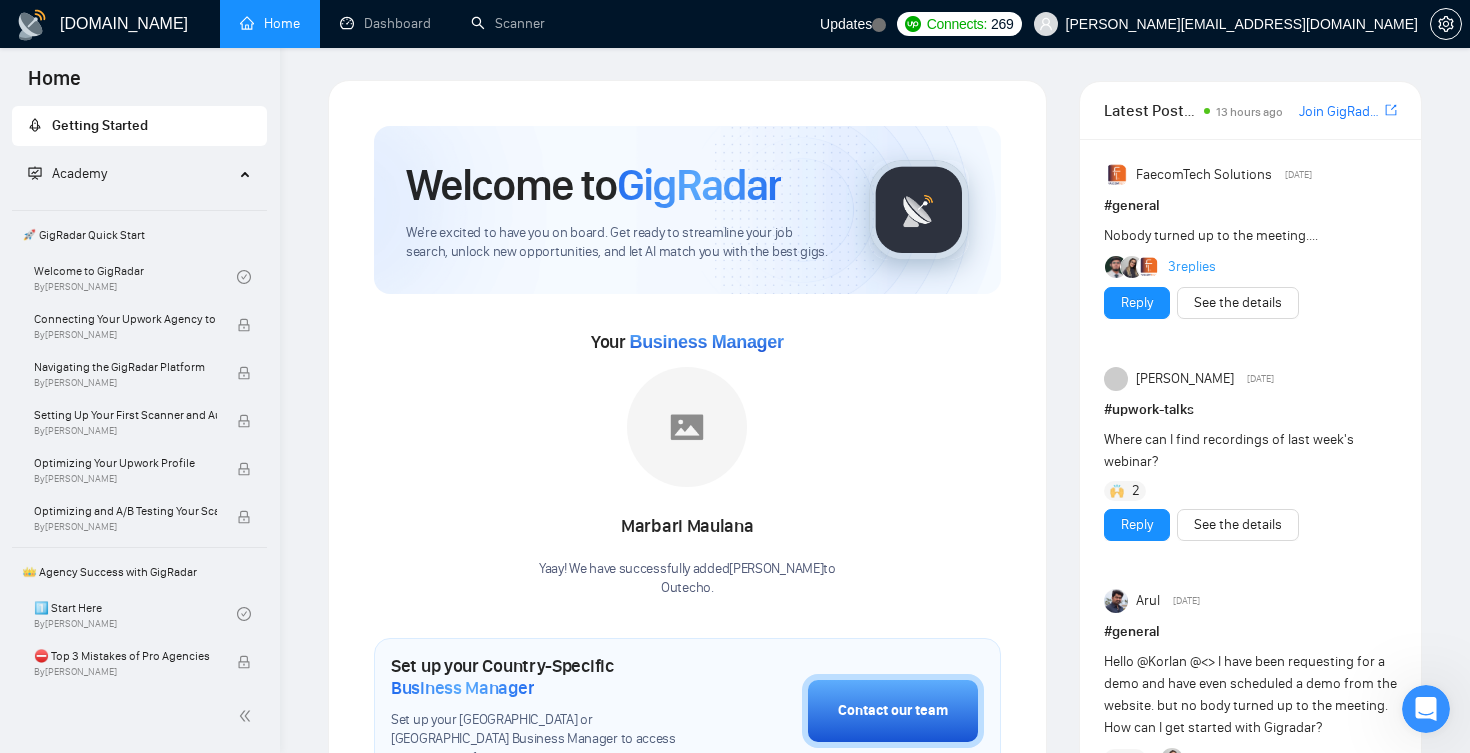 click on "Academy" at bounding box center (131, 174) 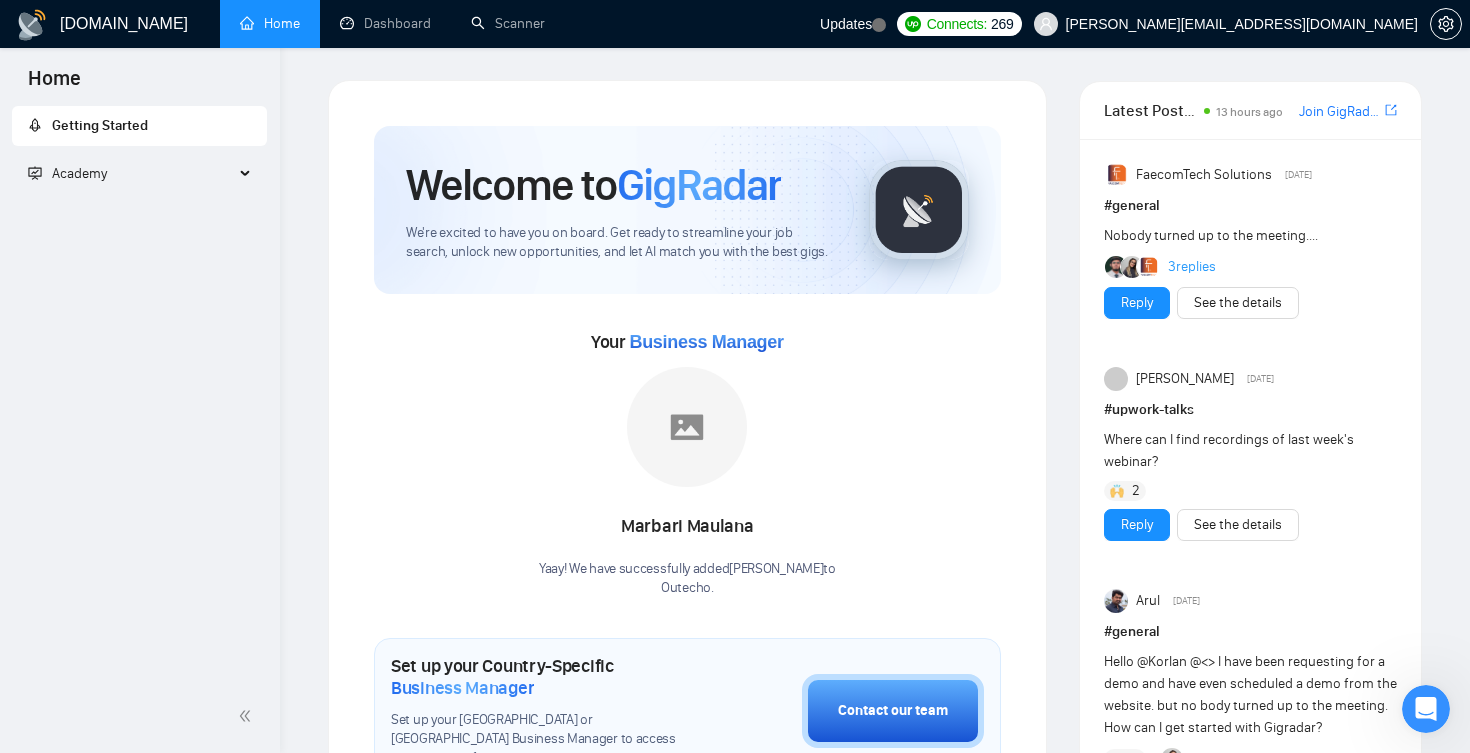 click on "Academy" at bounding box center [131, 174] 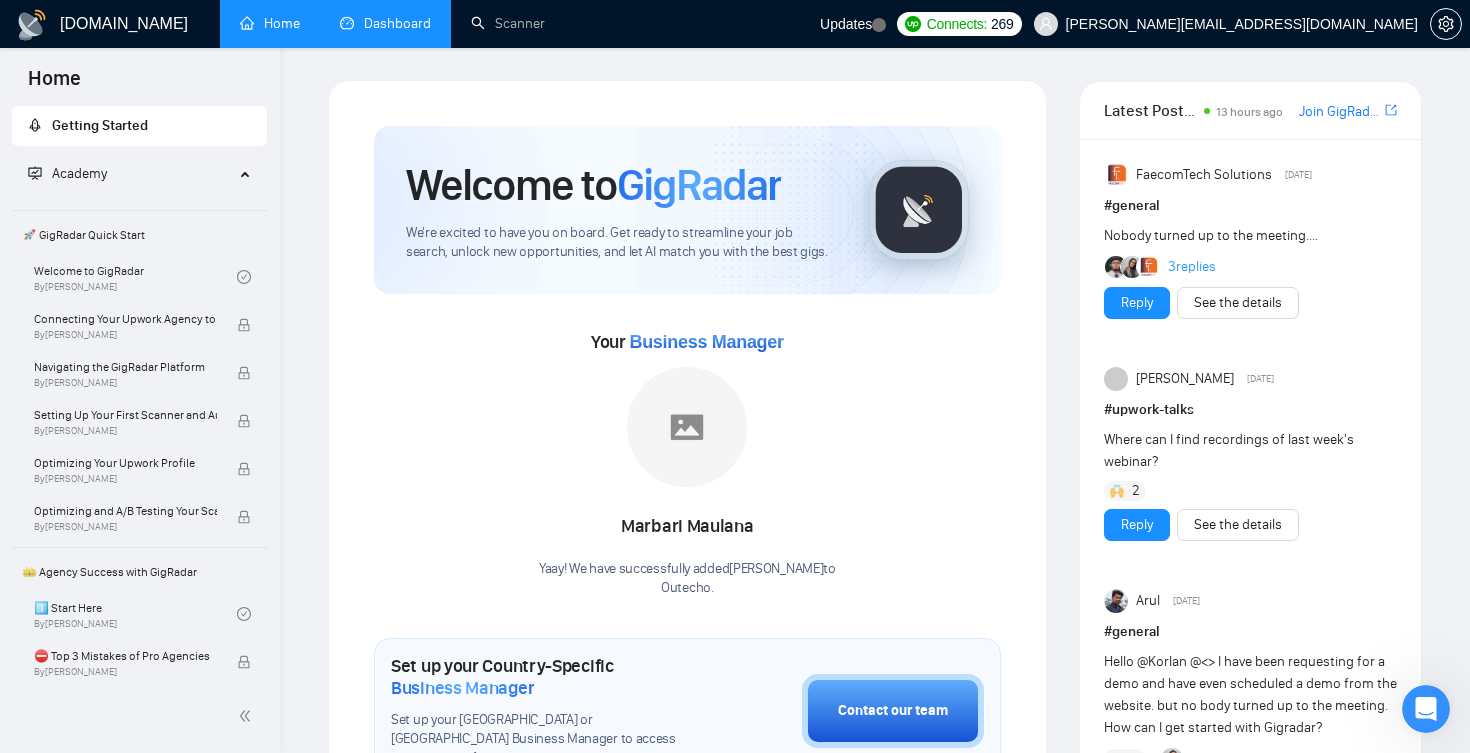 click on "Dashboard" at bounding box center (385, 23) 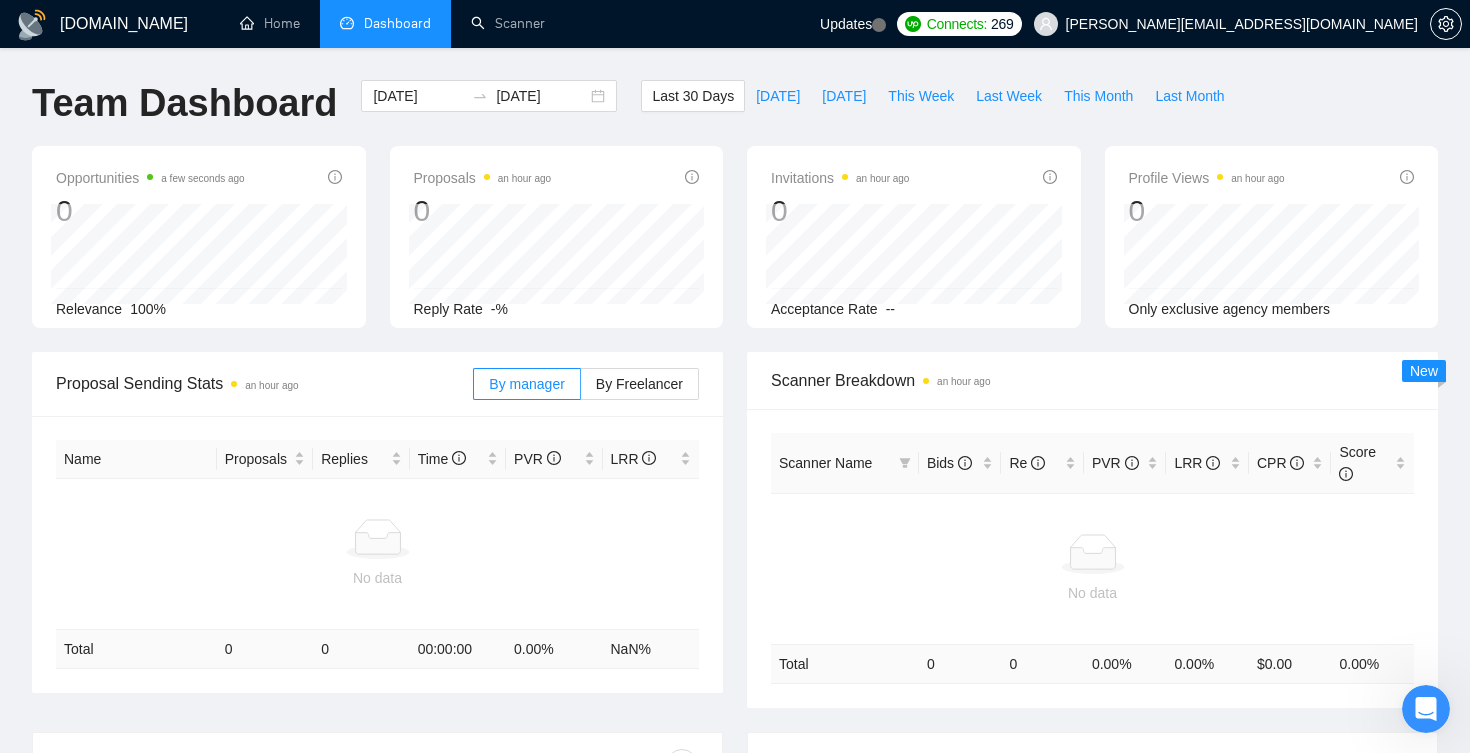 scroll, scrollTop: 0, scrollLeft: 0, axis: both 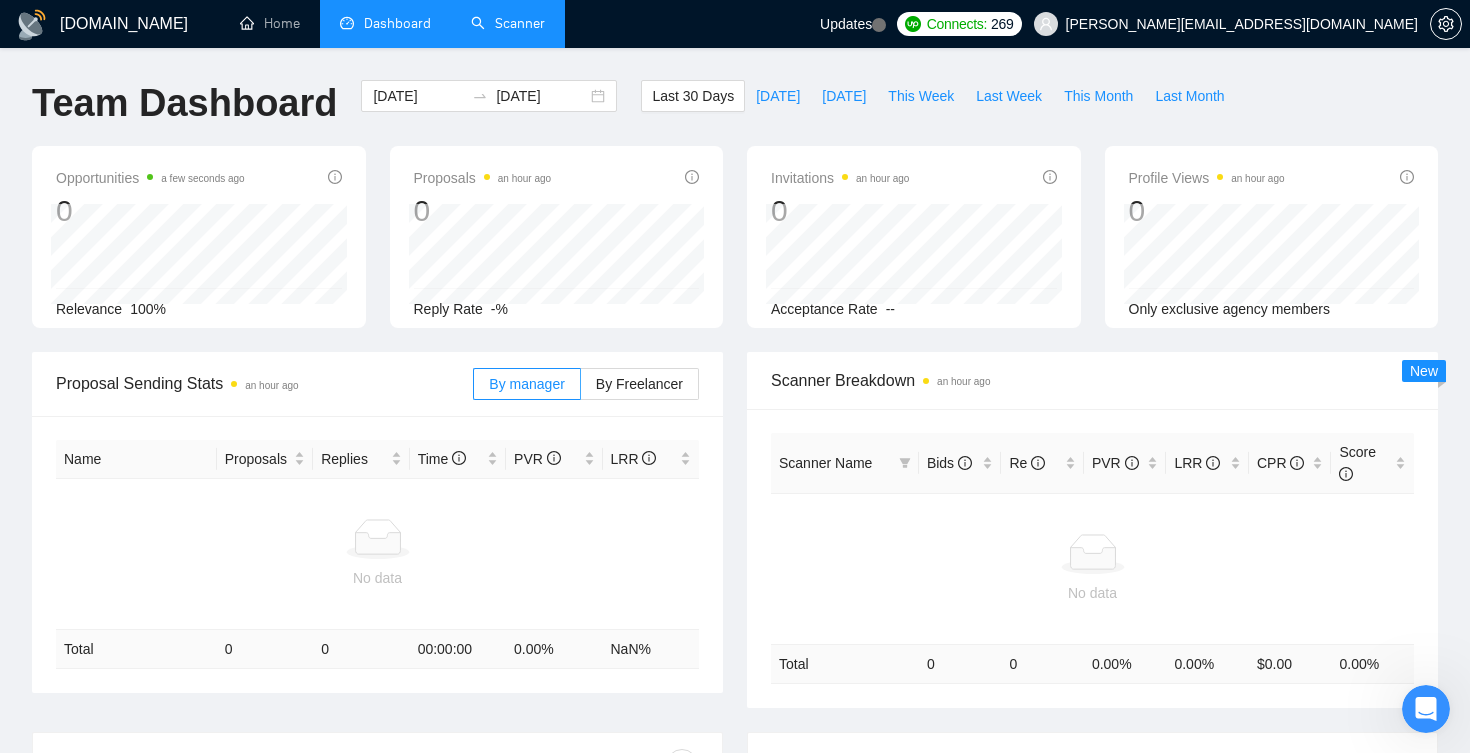 click on "Scanner" at bounding box center [508, 23] 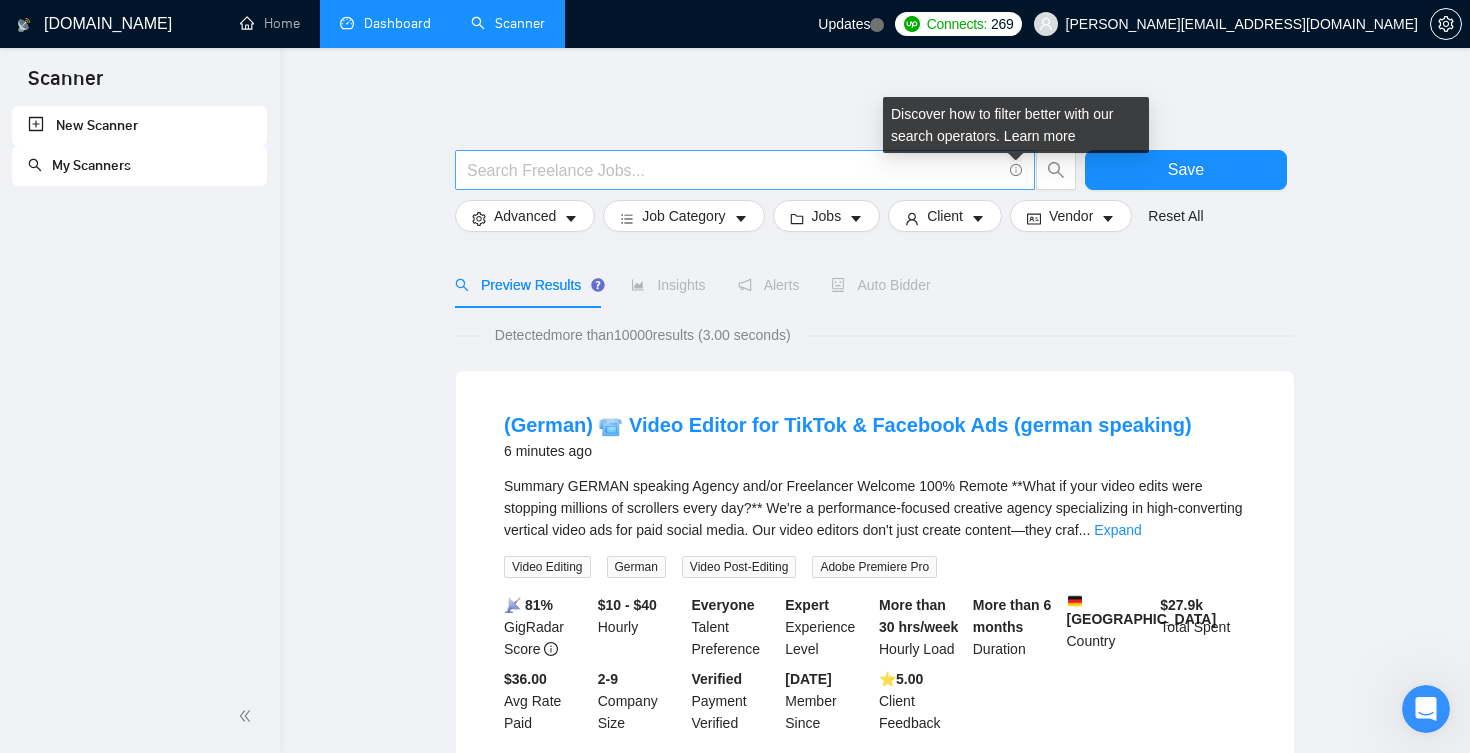 click 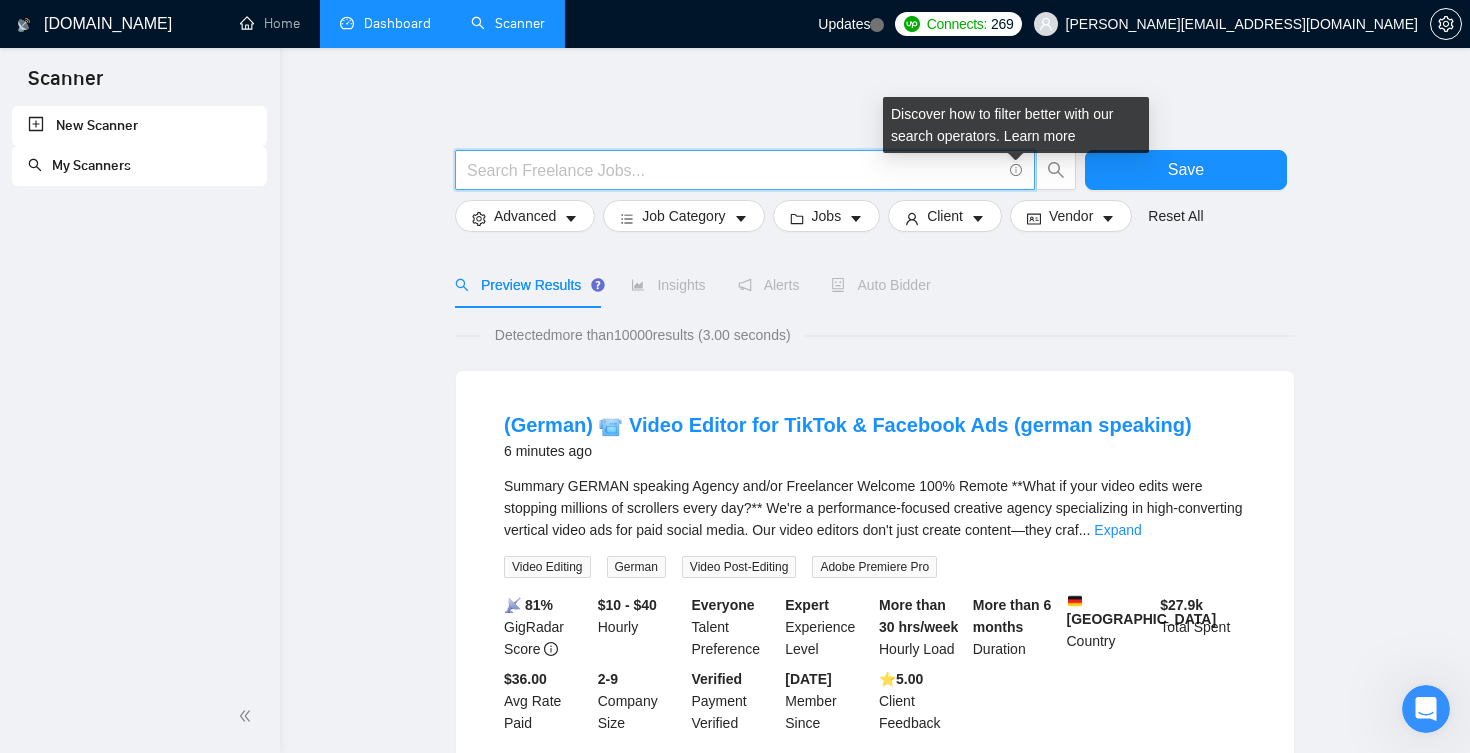 click 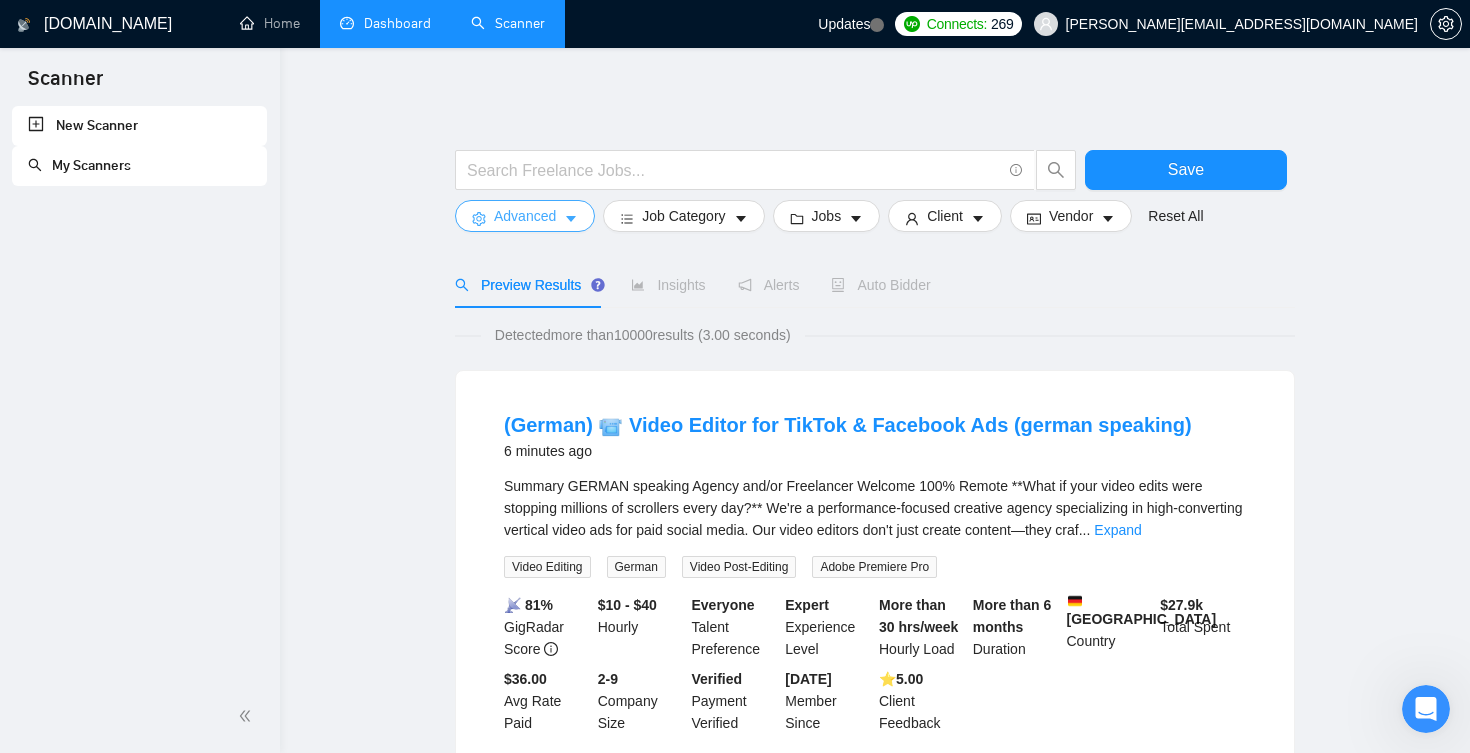 click 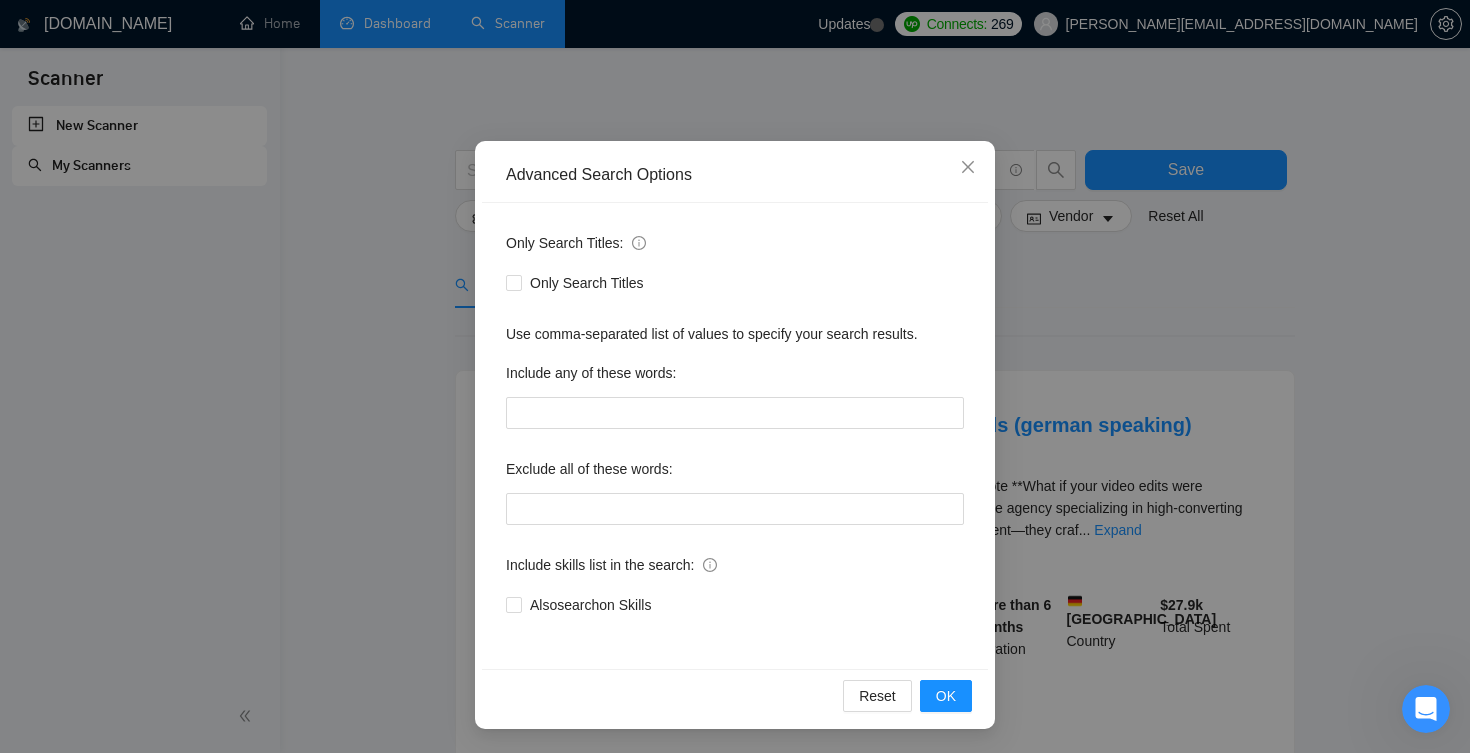 scroll, scrollTop: 79, scrollLeft: 0, axis: vertical 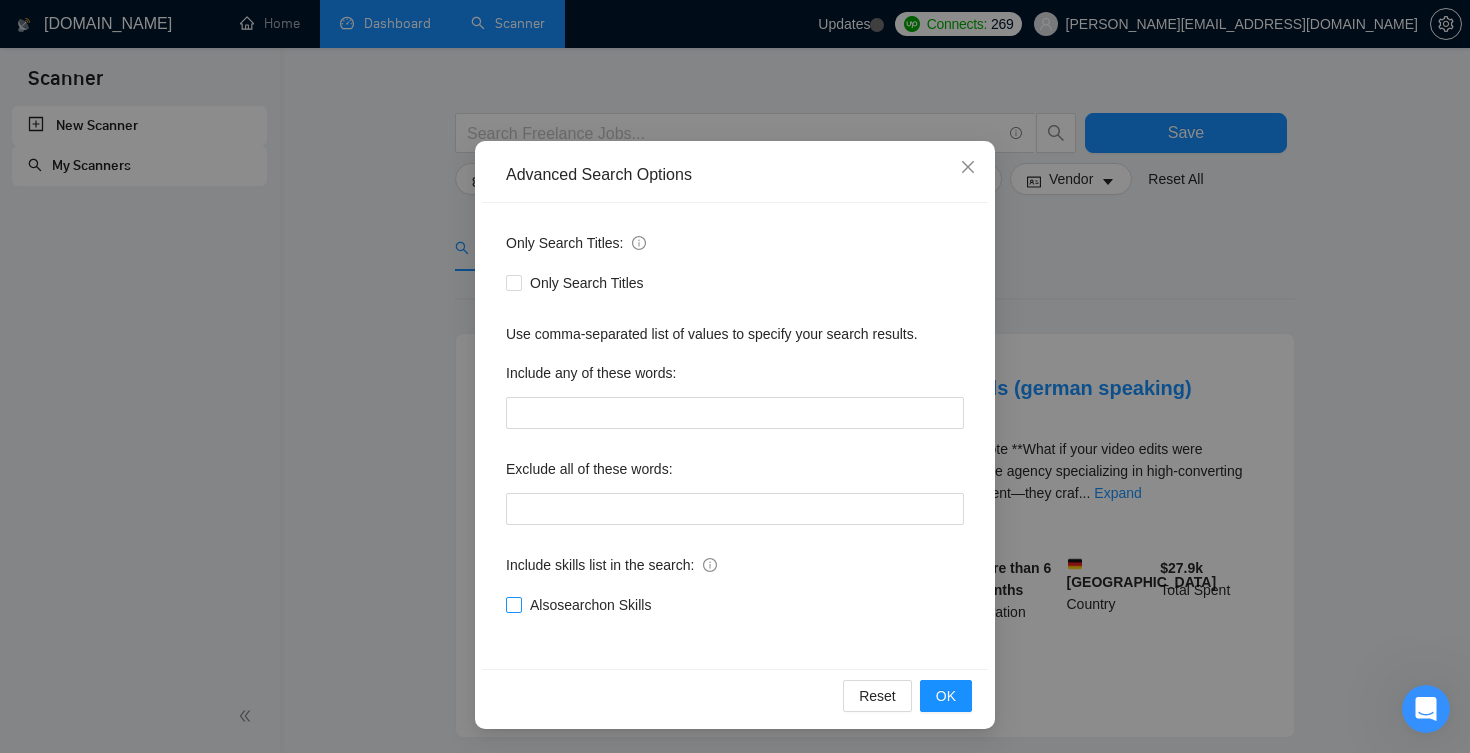 click on "Also  search  on Skills" at bounding box center (513, 604) 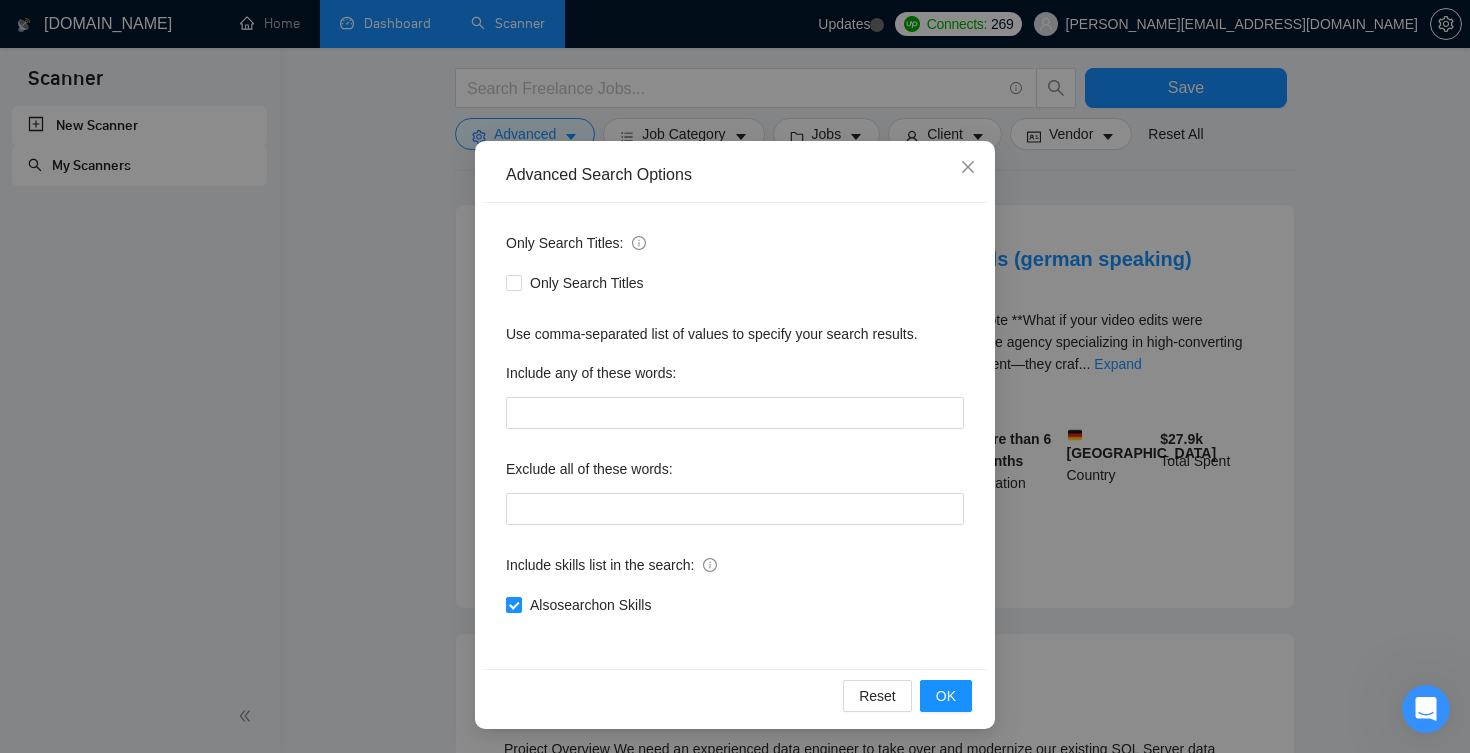 scroll, scrollTop: 173, scrollLeft: 0, axis: vertical 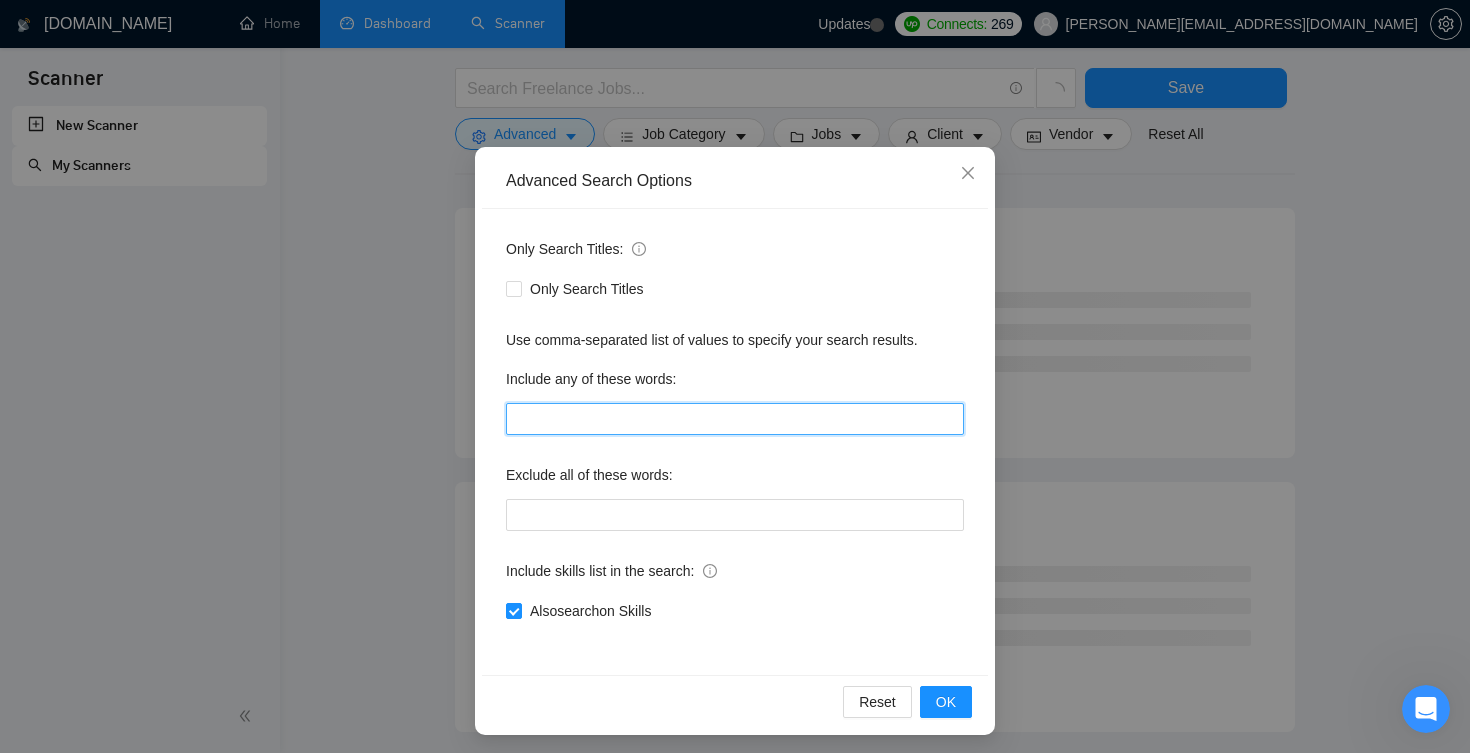 click at bounding box center (735, 419) 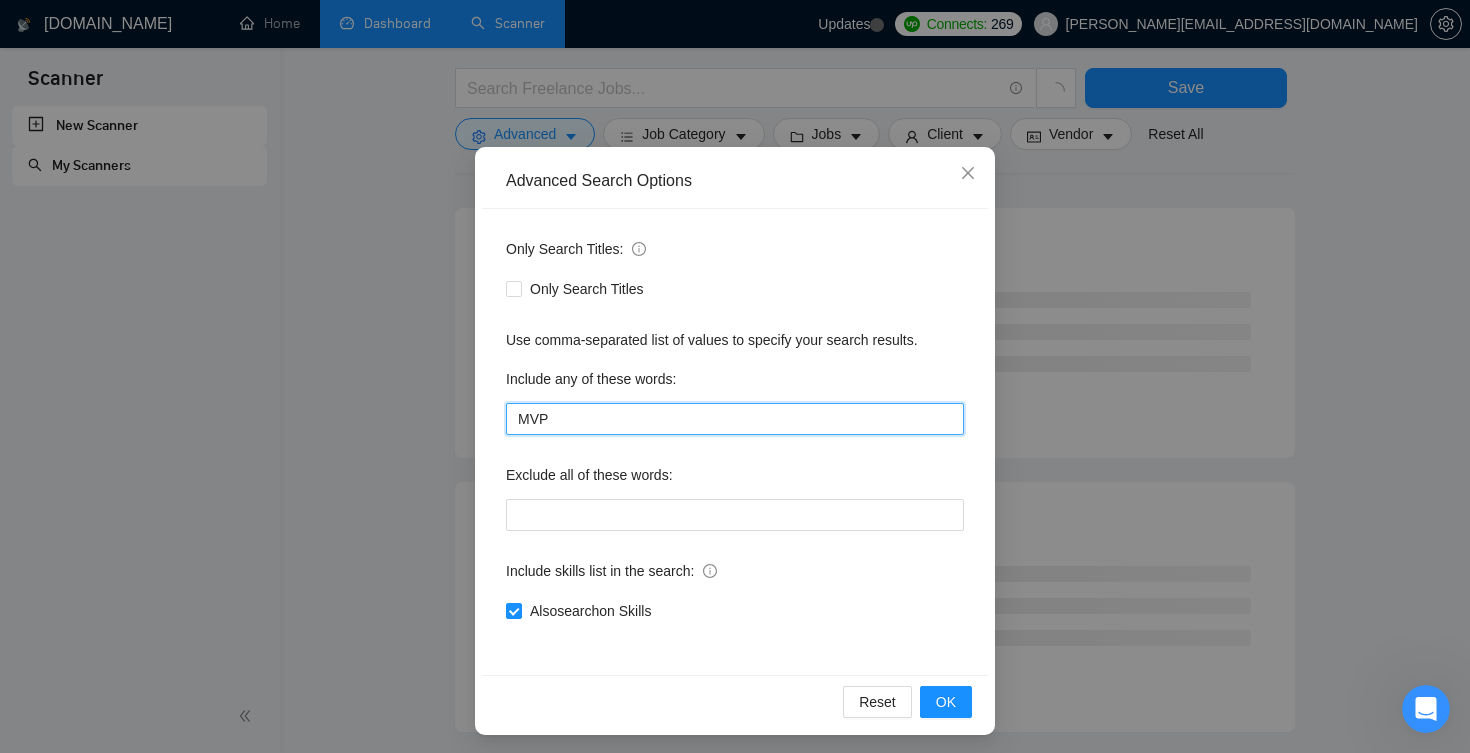 type on "MVP" 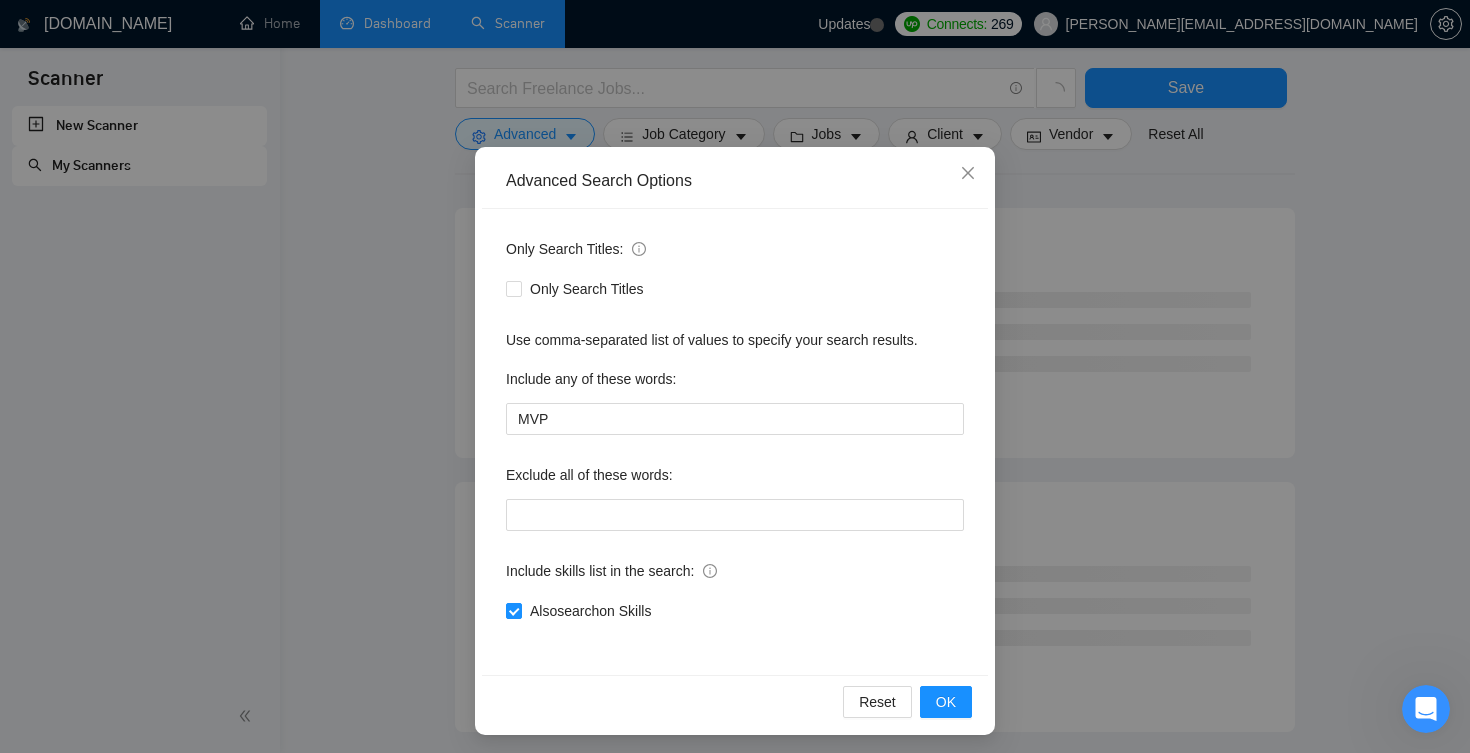click on "Exclude all of these words:" at bounding box center (735, 479) 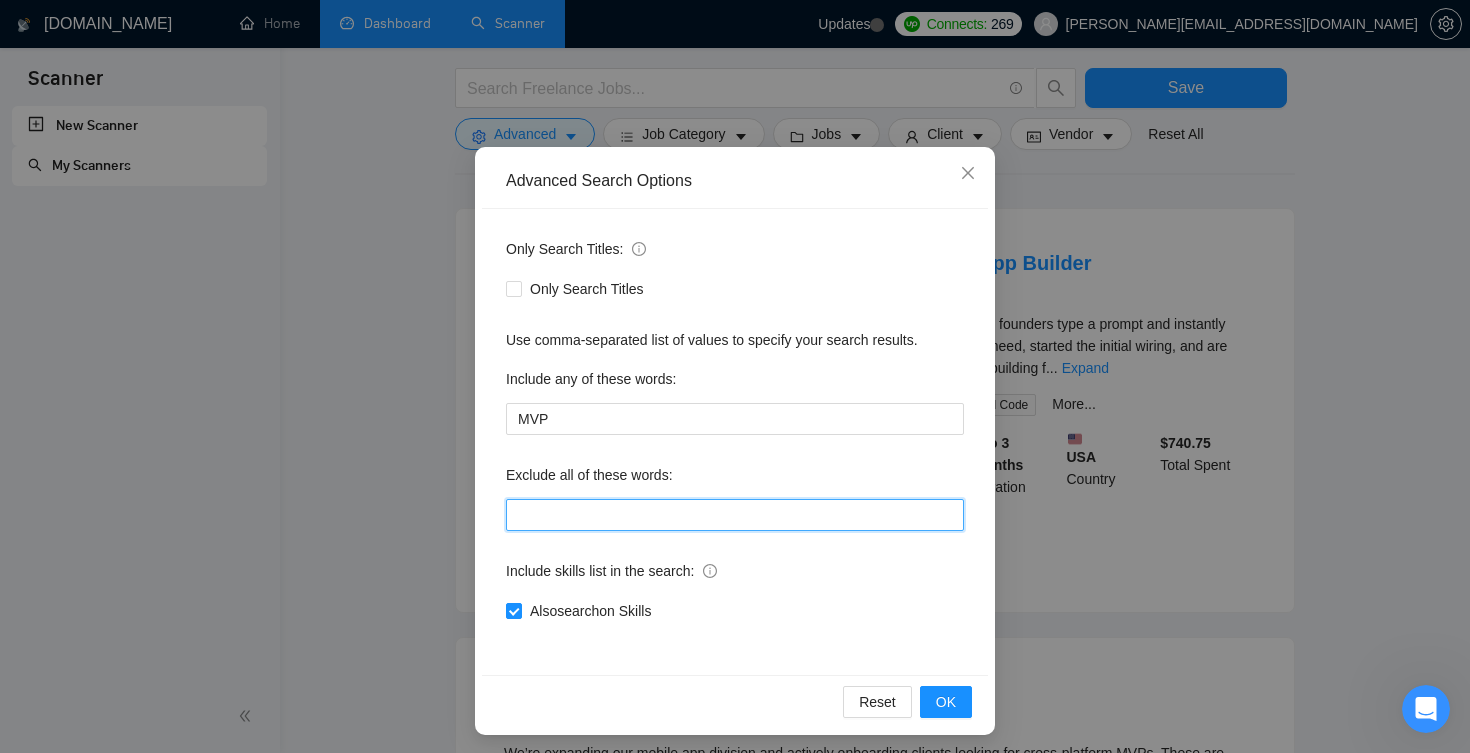 click at bounding box center [735, 515] 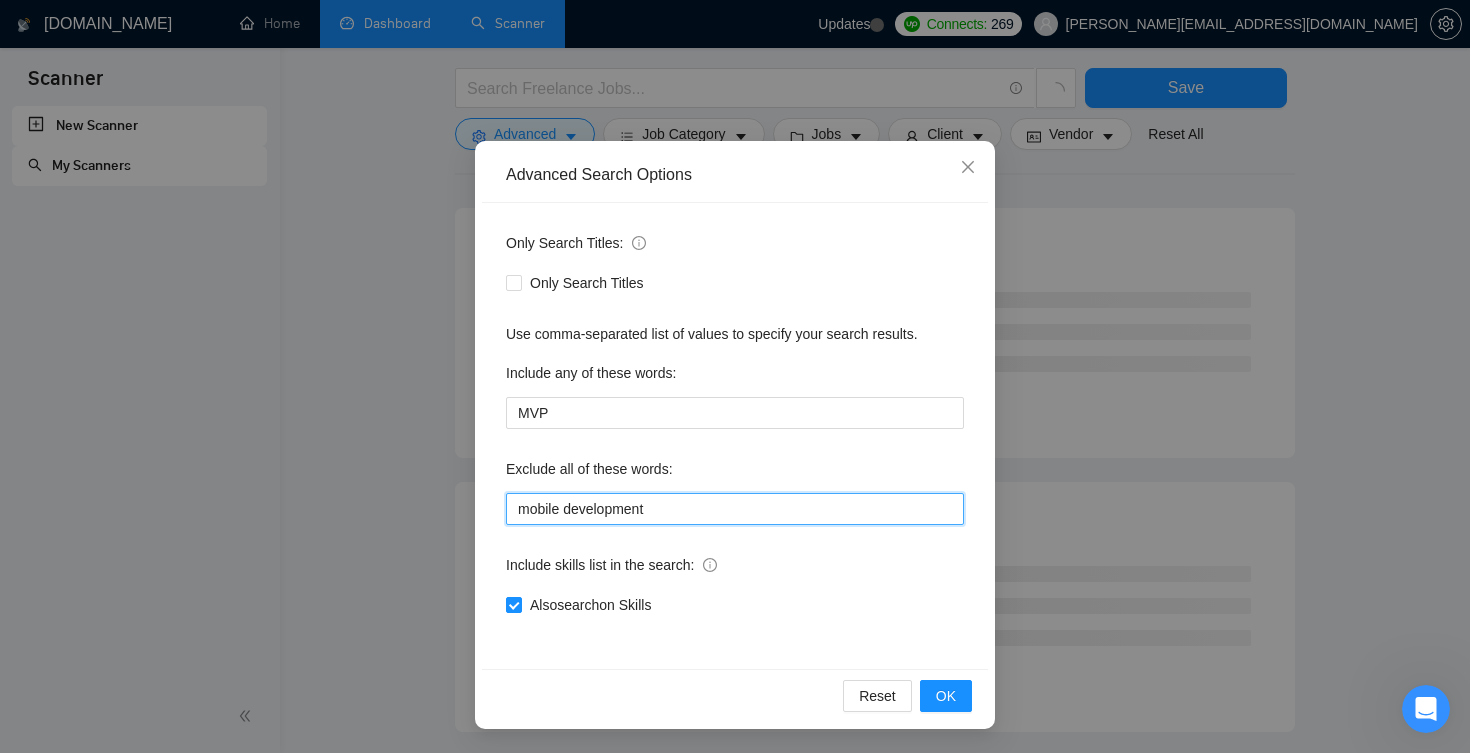 scroll, scrollTop: 79, scrollLeft: 0, axis: vertical 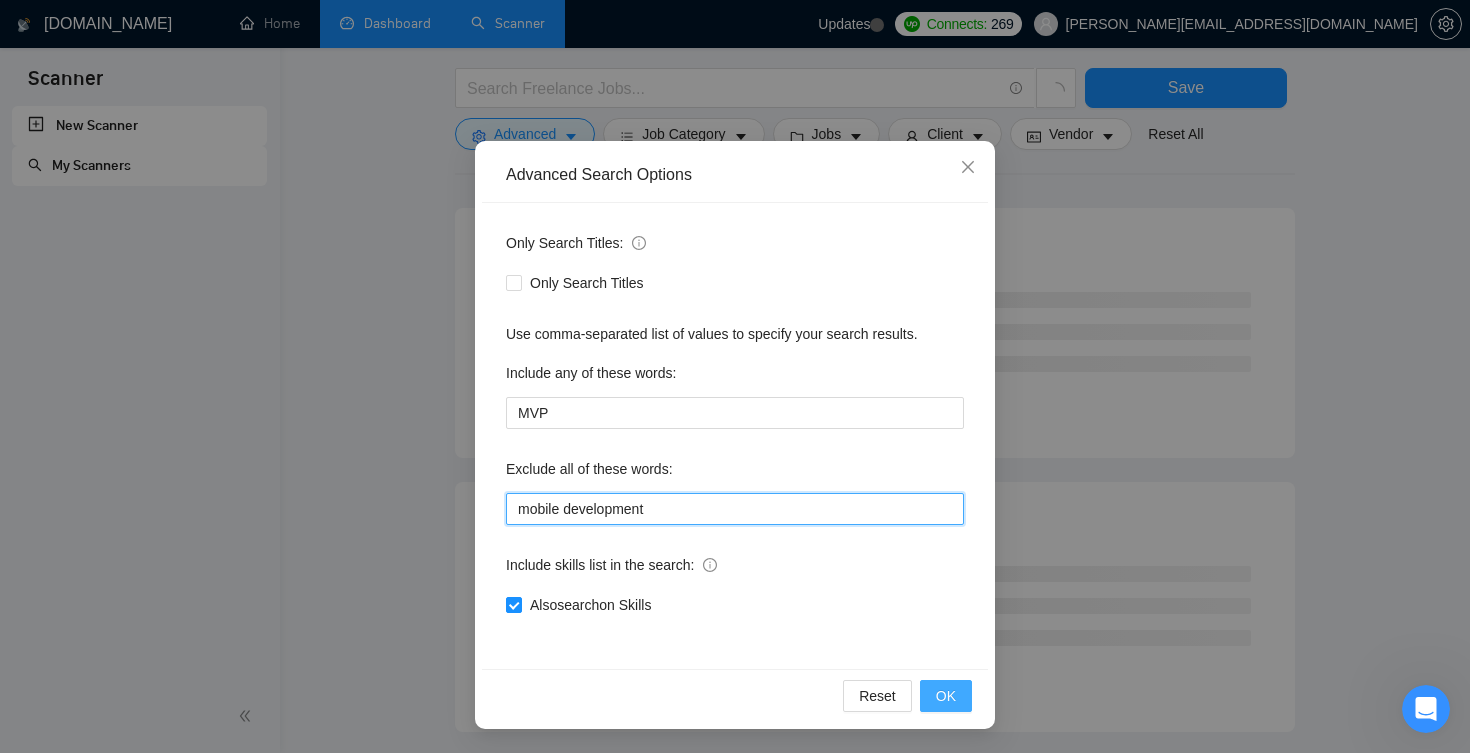 type on "mobile development" 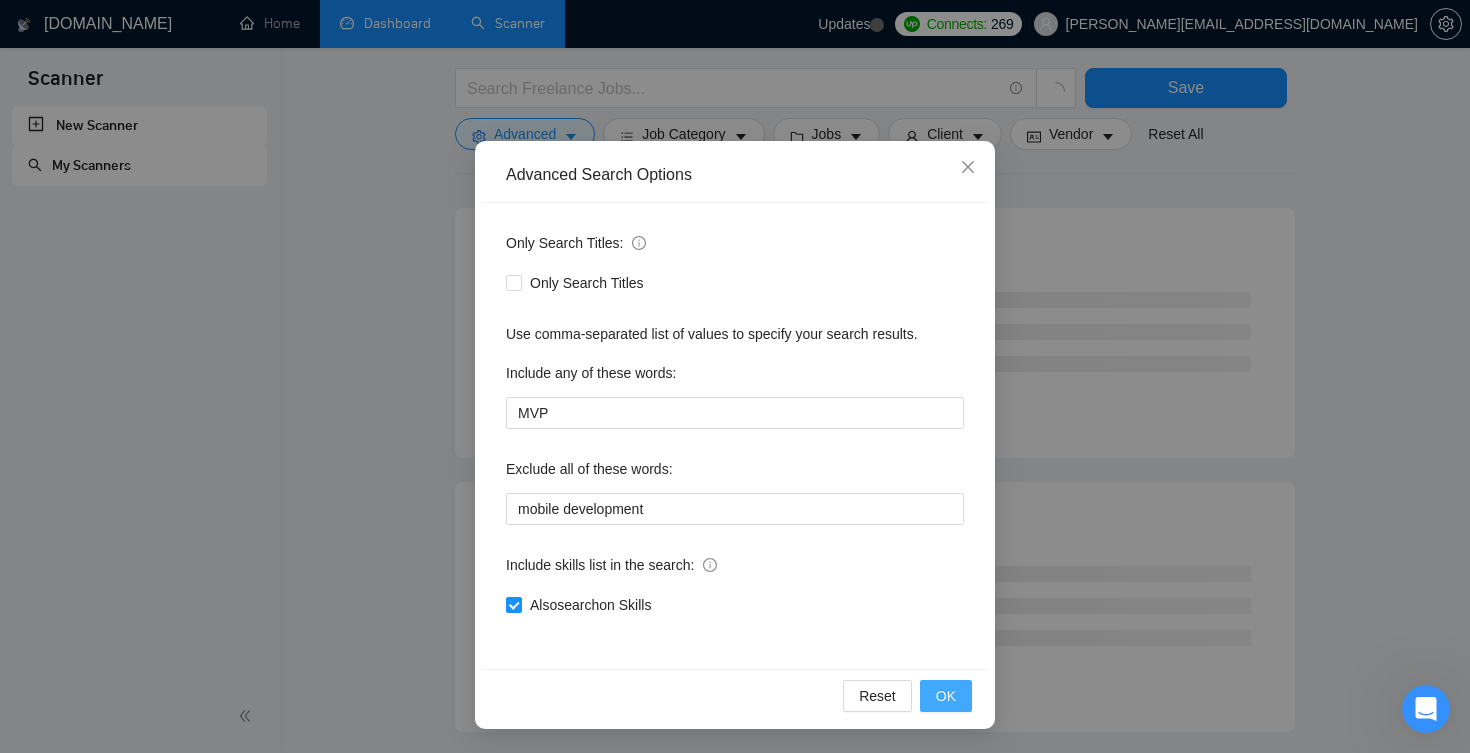 click on "OK" at bounding box center [946, 696] 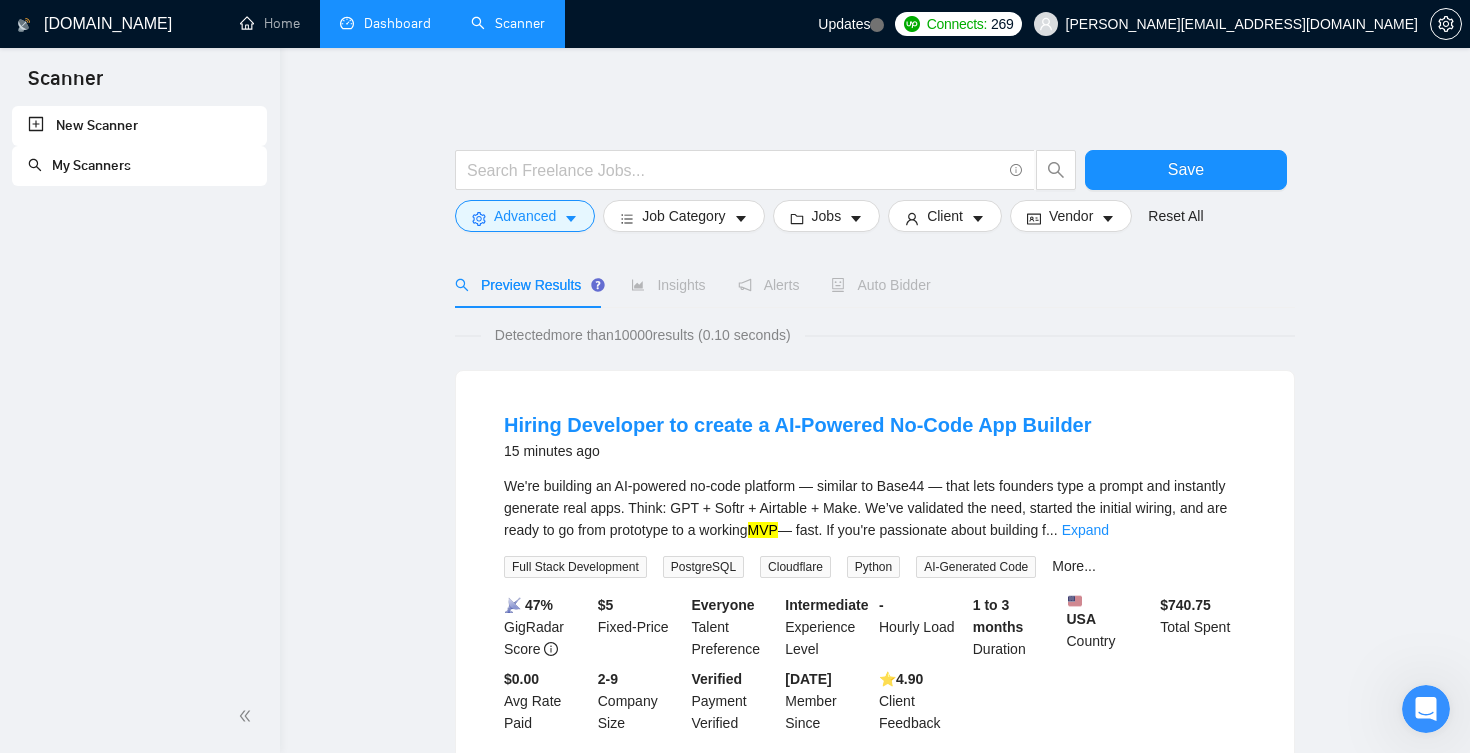 scroll, scrollTop: 0, scrollLeft: 0, axis: both 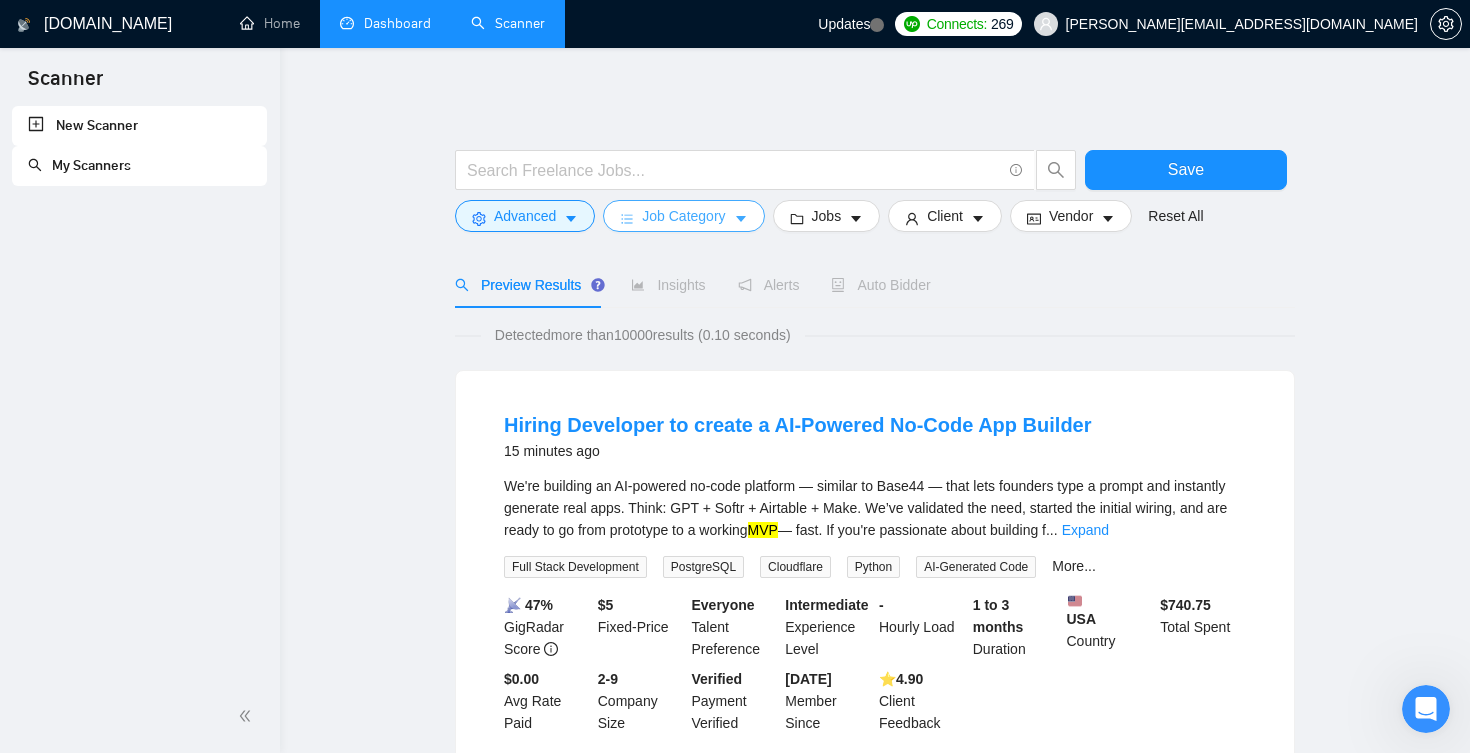 click 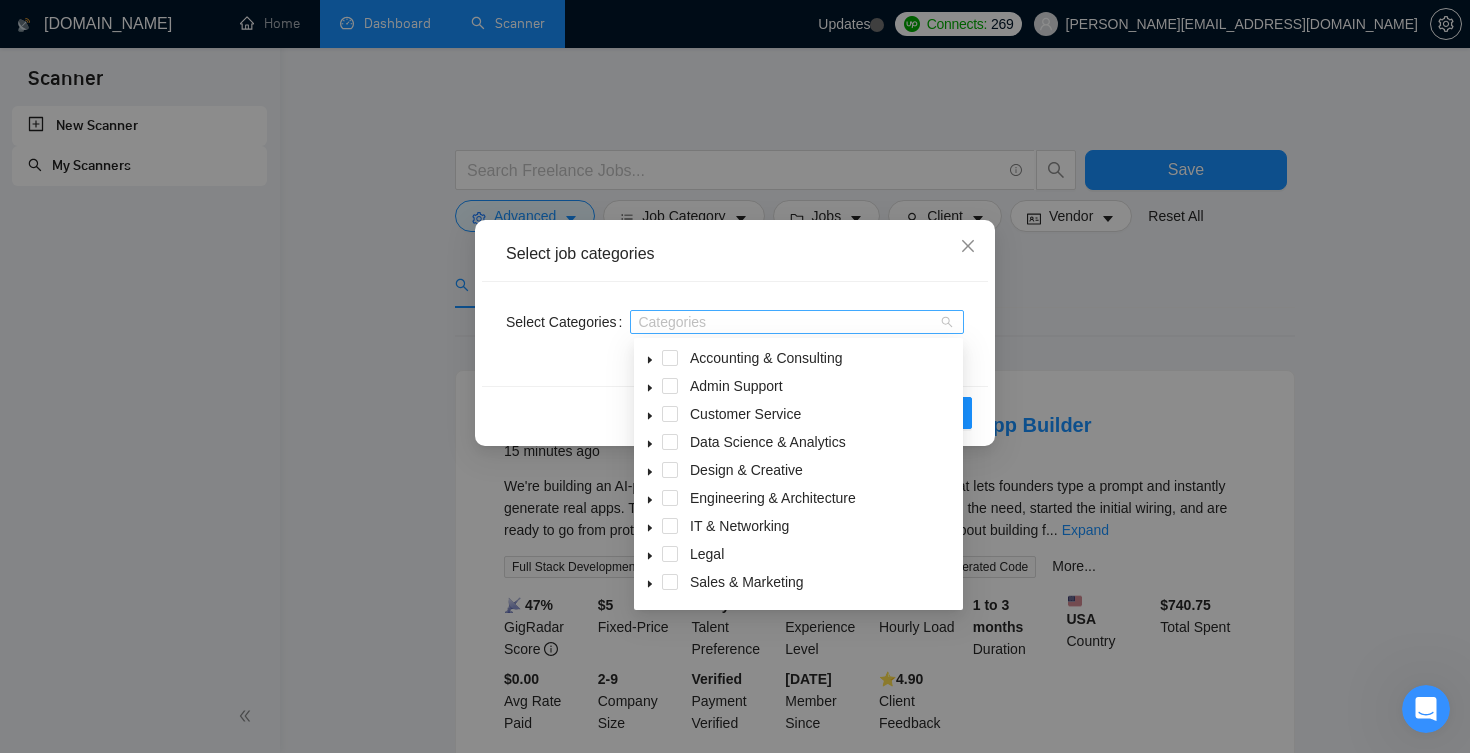 click on "Categories" at bounding box center [797, 322] 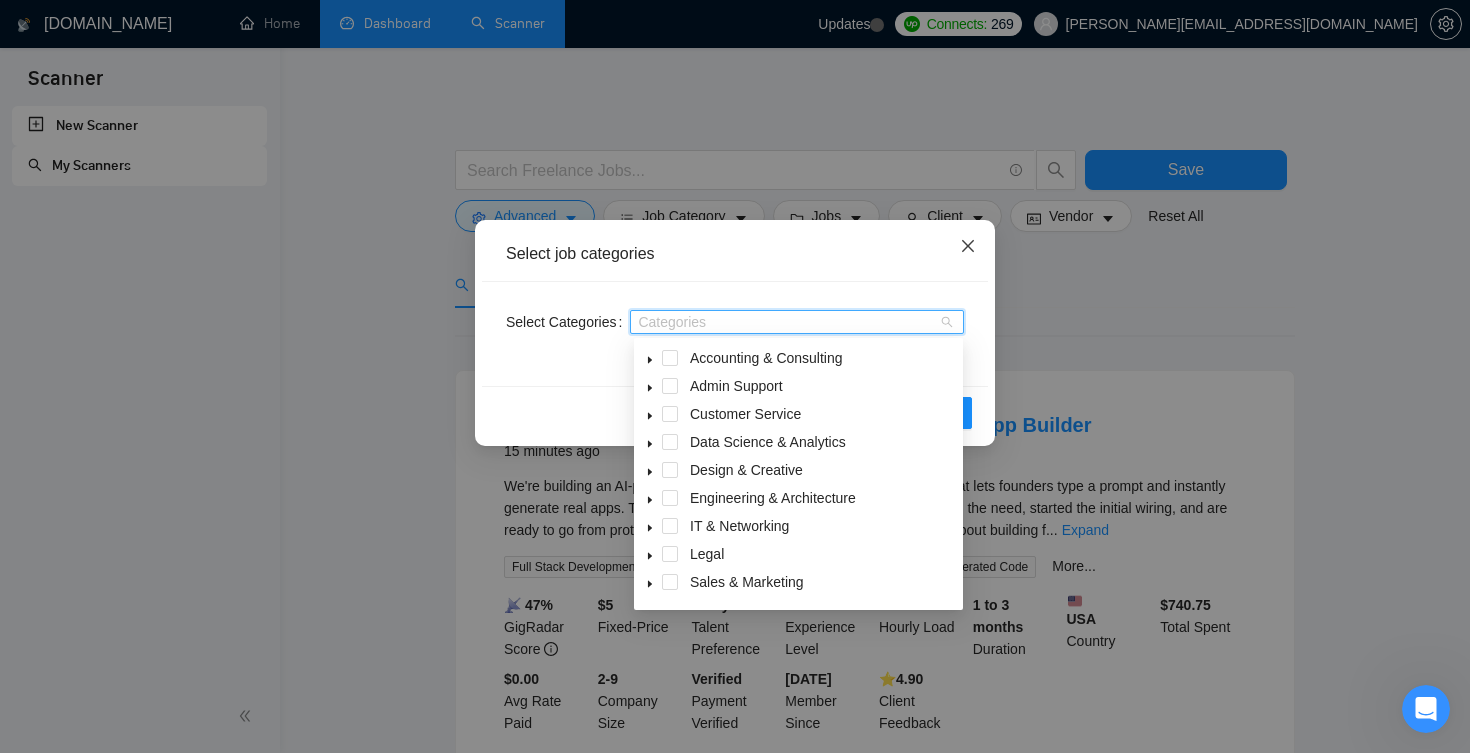 click 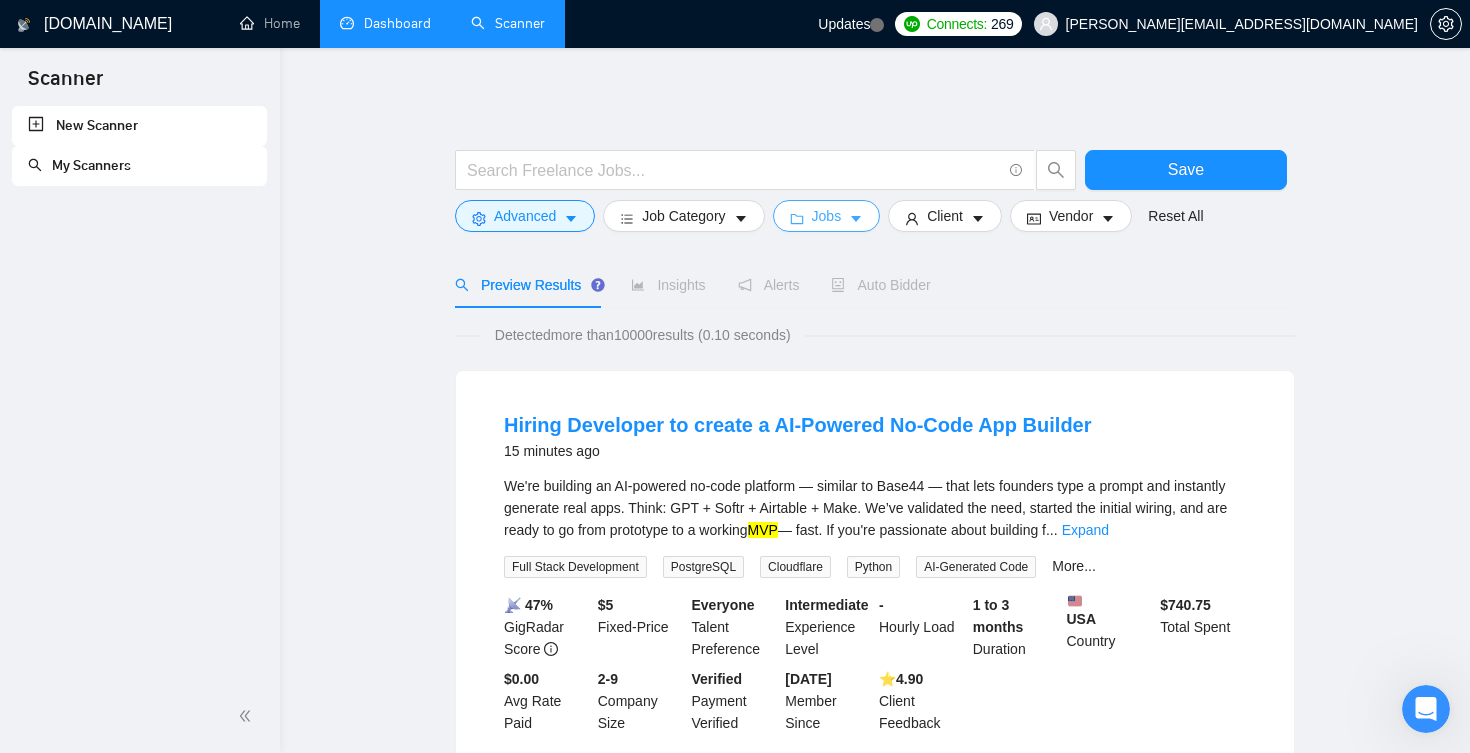 click on "Jobs" at bounding box center [827, 216] 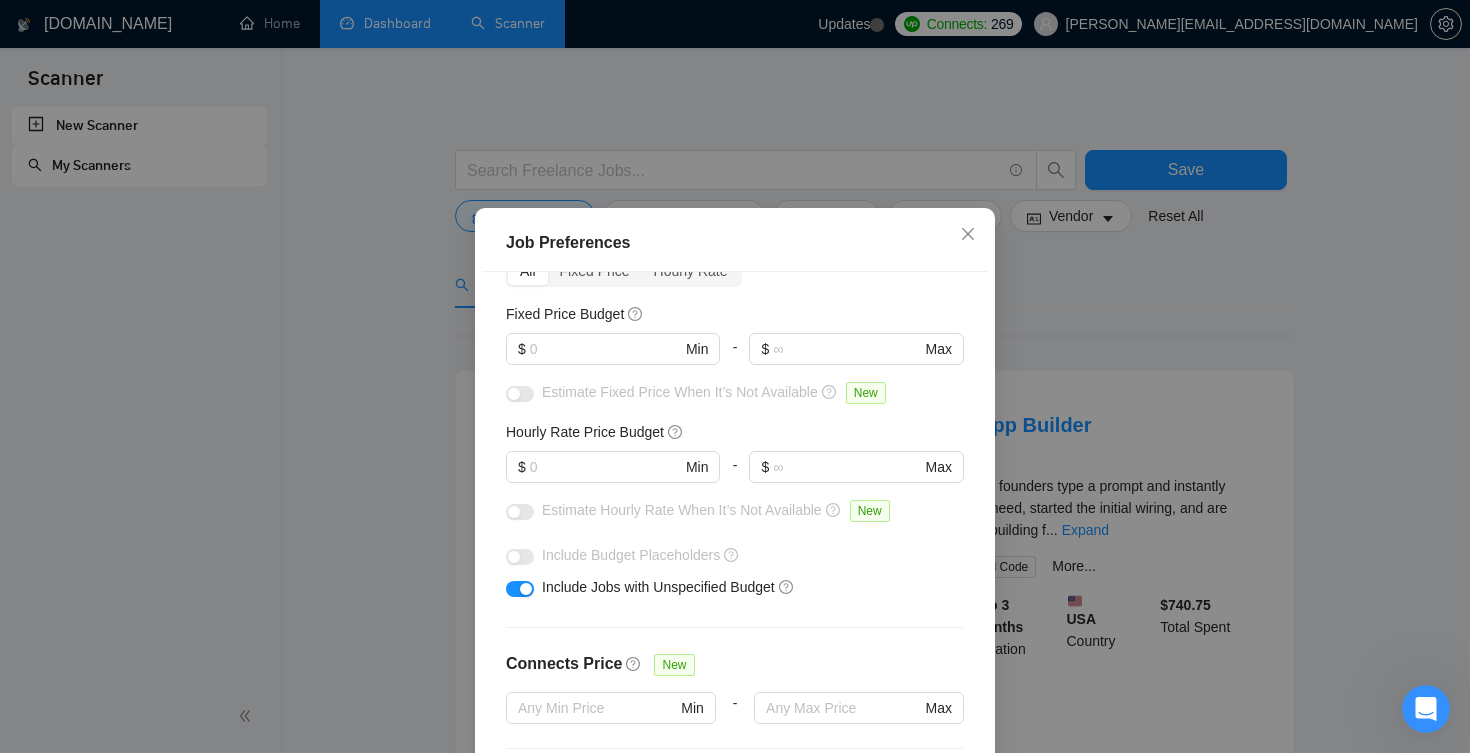 scroll, scrollTop: 114, scrollLeft: 0, axis: vertical 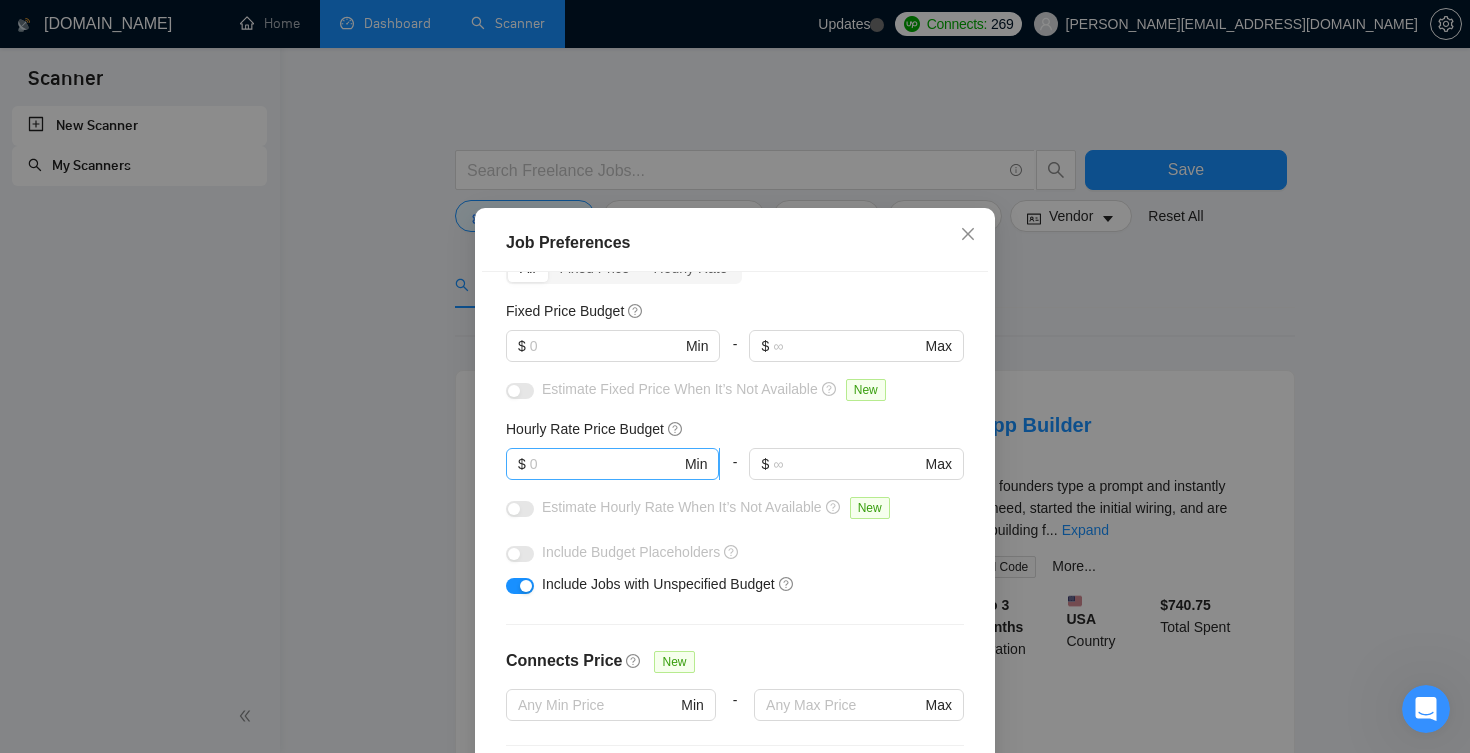 click at bounding box center (605, 464) 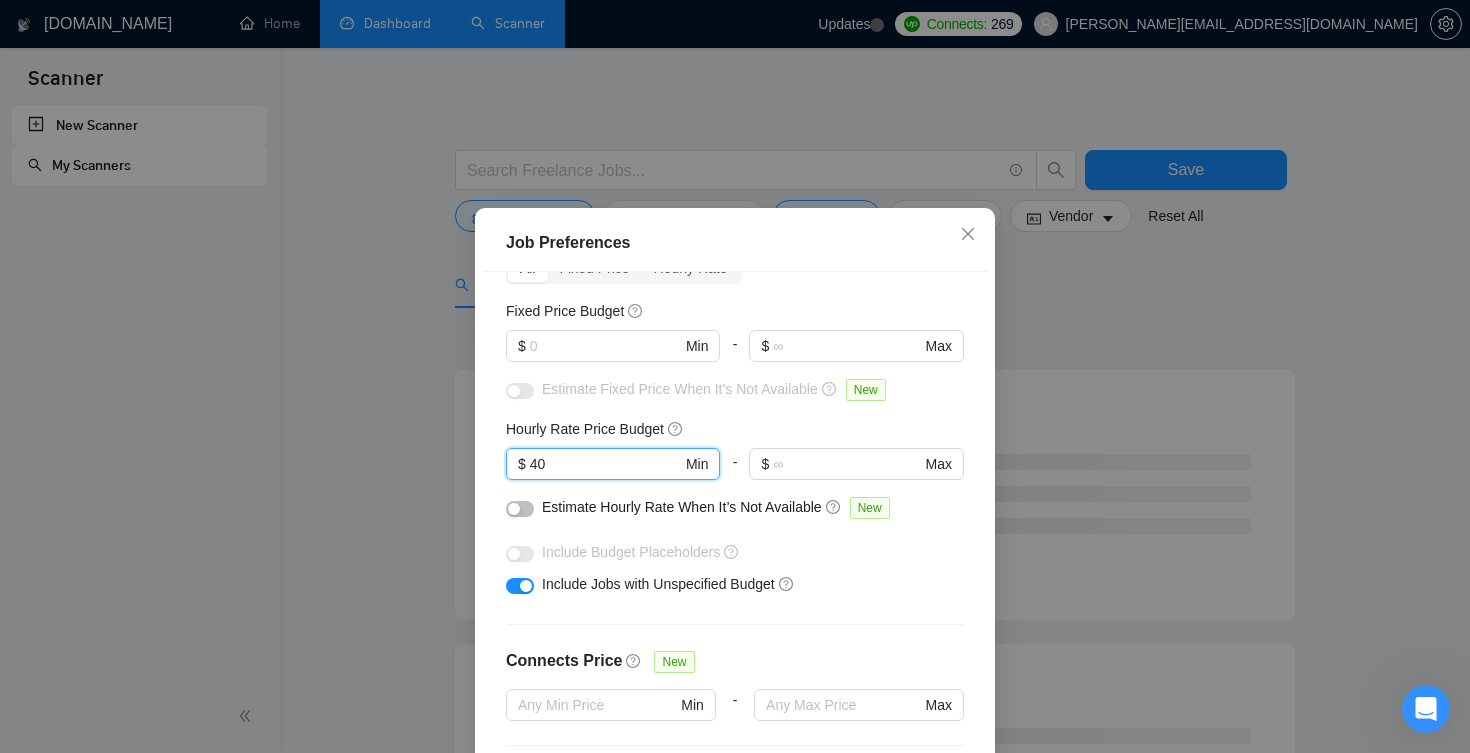 type on "40" 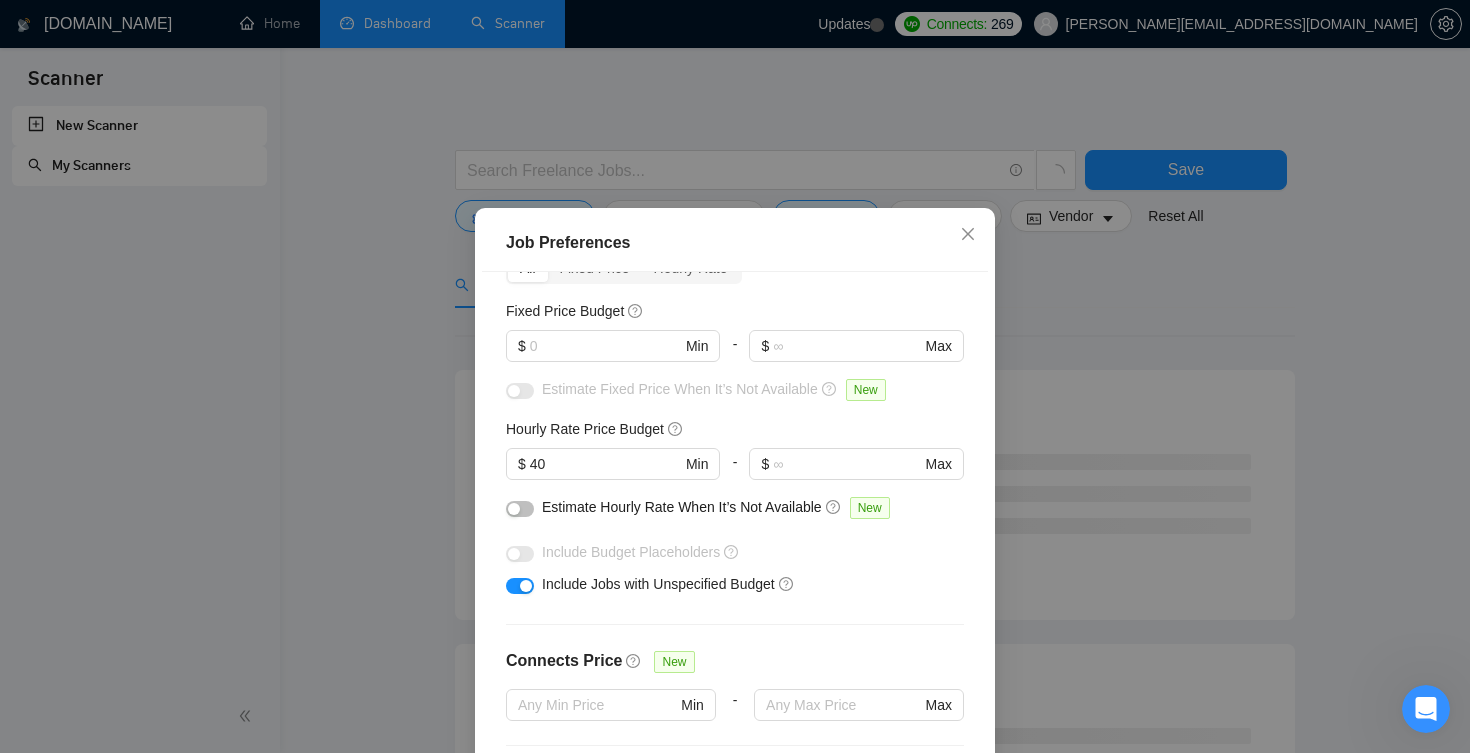 click on "Budget Project Type All Fixed Price Hourly Rate   Fixed Price Budget $ Min - $ Max Estimate Fixed Price When It’s Not Available New   Hourly Rate Price Budget $ 40 Min - $ Max Estimate Hourly Rate When It’s Not Available New Include Budget Placeholders Include Jobs with Unspecified Budget   Connects Price New Min - Max Project Duration   Unspecified Less than 1 month 1 to 3 months 3 to 6 months More than 6 months Hourly Workload   Unspecified <30 hrs/week >30 hrs/week Hours TBD Unsure Job Posting Questions New   Any posting questions Description Preferences Description Size New   Any description size" at bounding box center [735, 535] 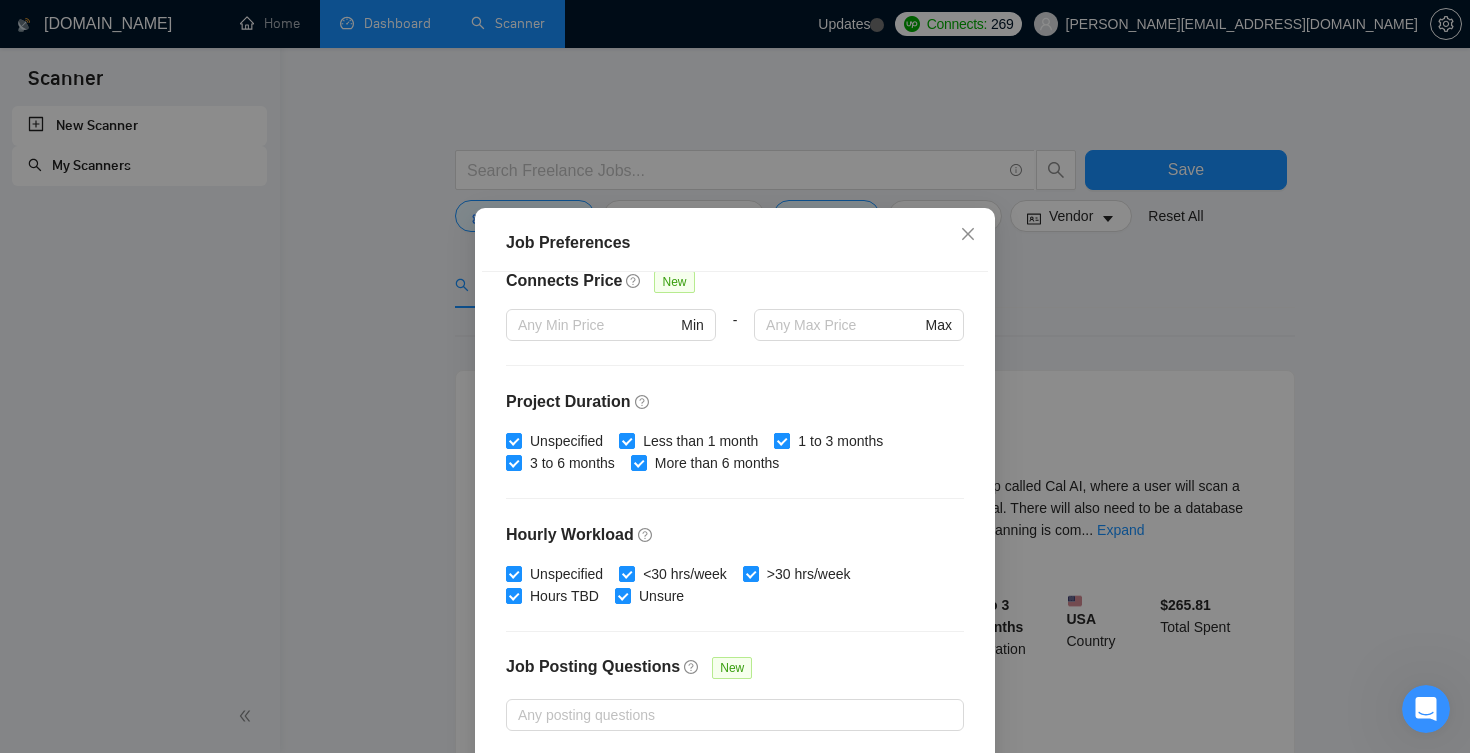 scroll, scrollTop: 534, scrollLeft: 0, axis: vertical 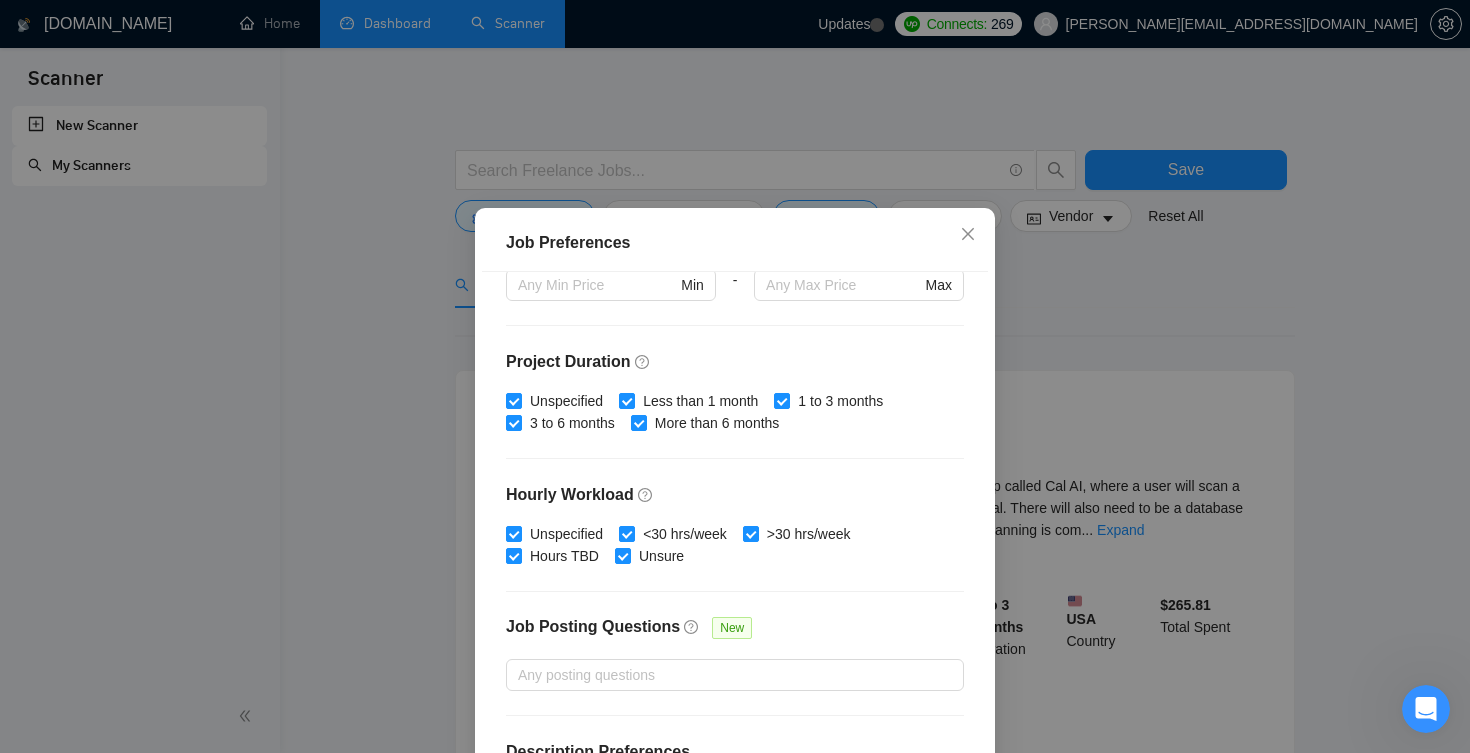 click on "Budget Project Type All Fixed Price Hourly Rate   Fixed Price Budget $ Min - $ Max Estimate Fixed Price When It’s Not Available New   Hourly Rate Price Budget $ 40 Min - $ Max Estimate Hourly Rate When It’s Not Available New Include Budget Placeholders Include Jobs with Unspecified Budget   Connects Price New Min - Max Project Duration   Unspecified Less than 1 month 1 to 3 months 3 to 6 months More than 6 months Hourly Workload   Unspecified <30 hrs/week >30 hrs/week Hours TBD Unsure Job Posting Questions New   Any posting questions Description Preferences Description Size New   Any description size" at bounding box center (735, 535) 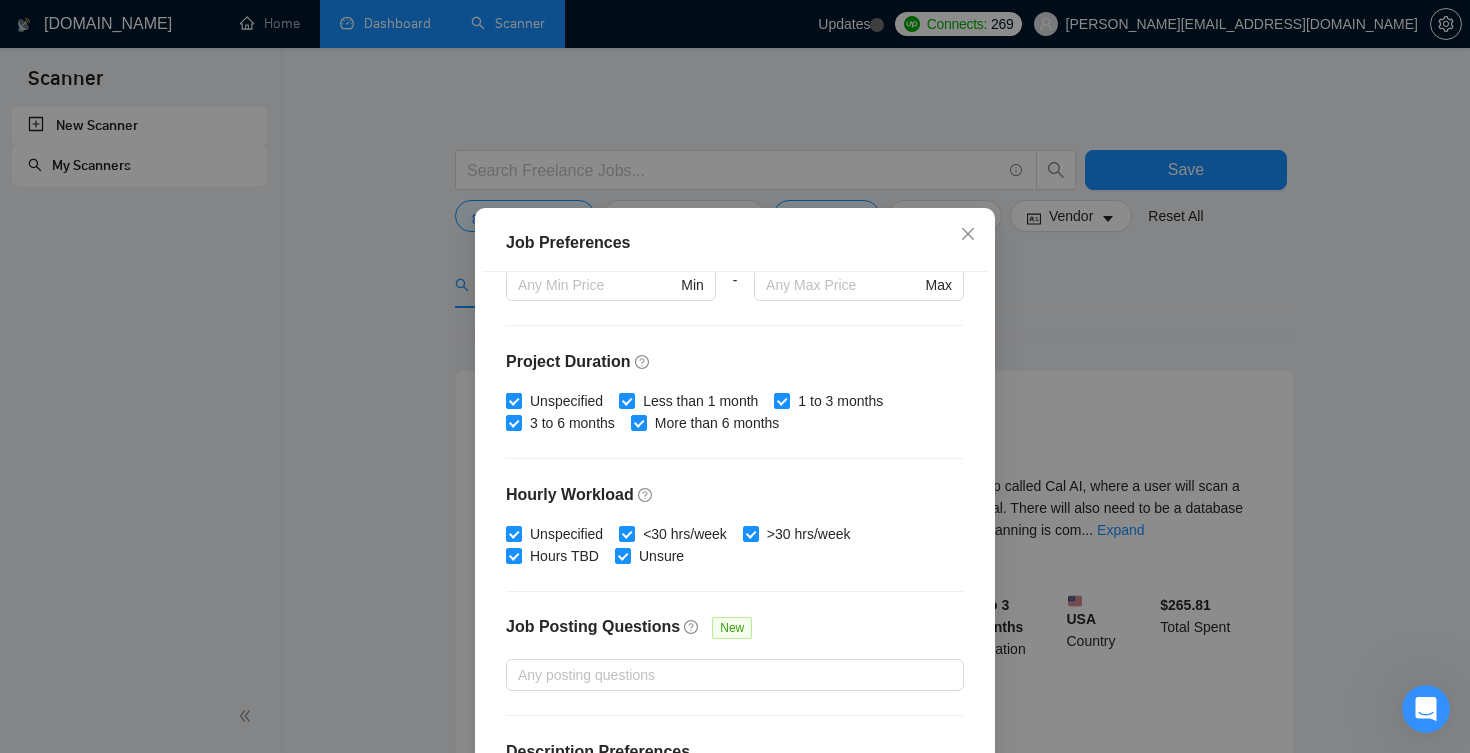 click on "Unspecified" at bounding box center (513, 400) 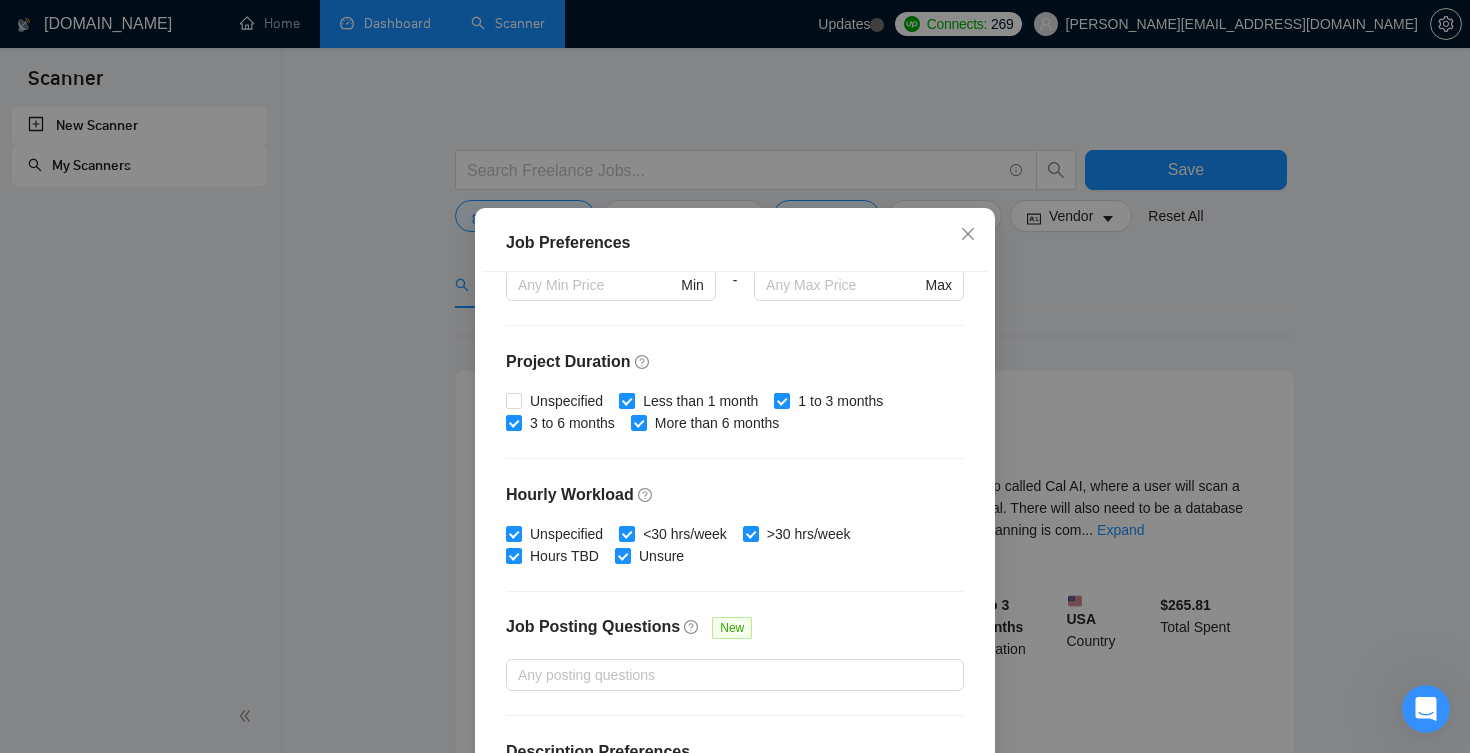 click on "Less than 1 month" at bounding box center [626, 400] 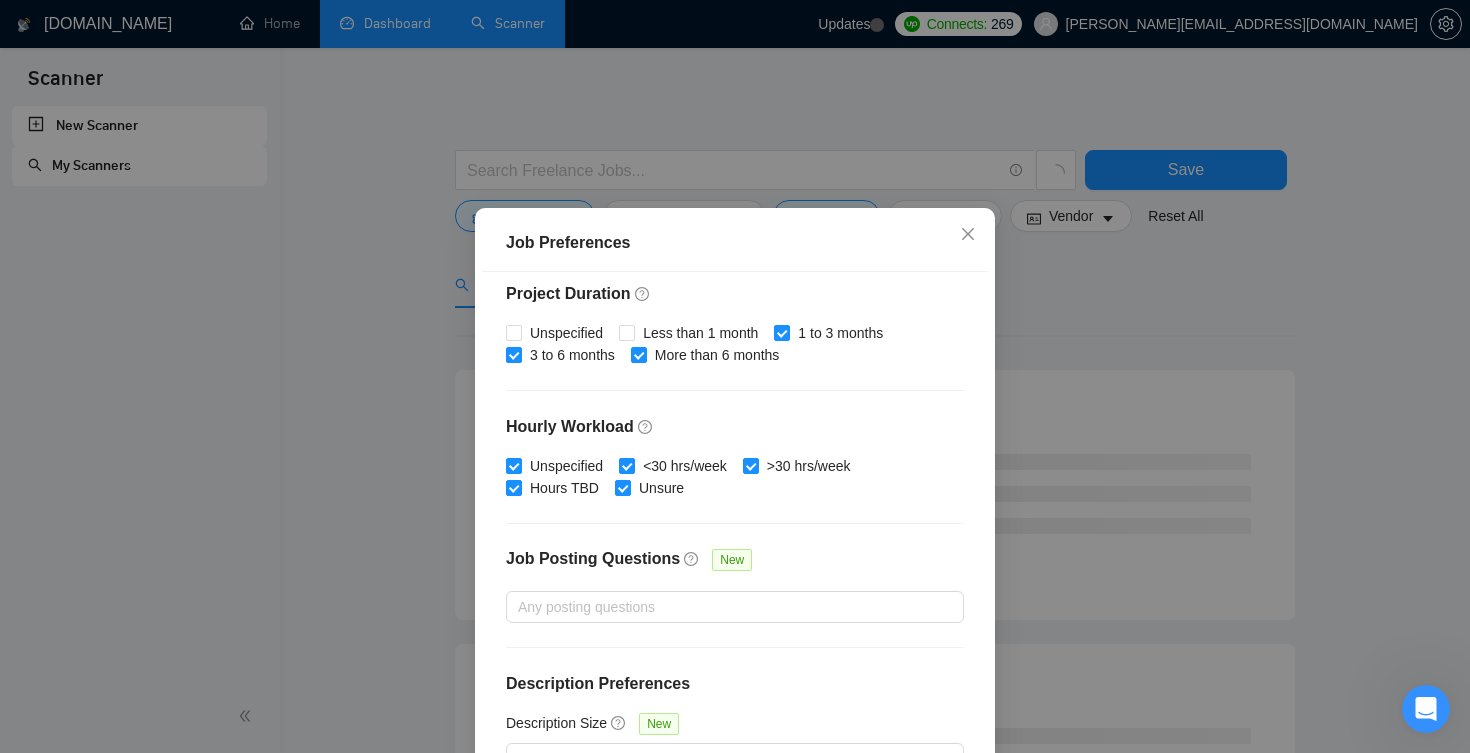 scroll, scrollTop: 601, scrollLeft: 0, axis: vertical 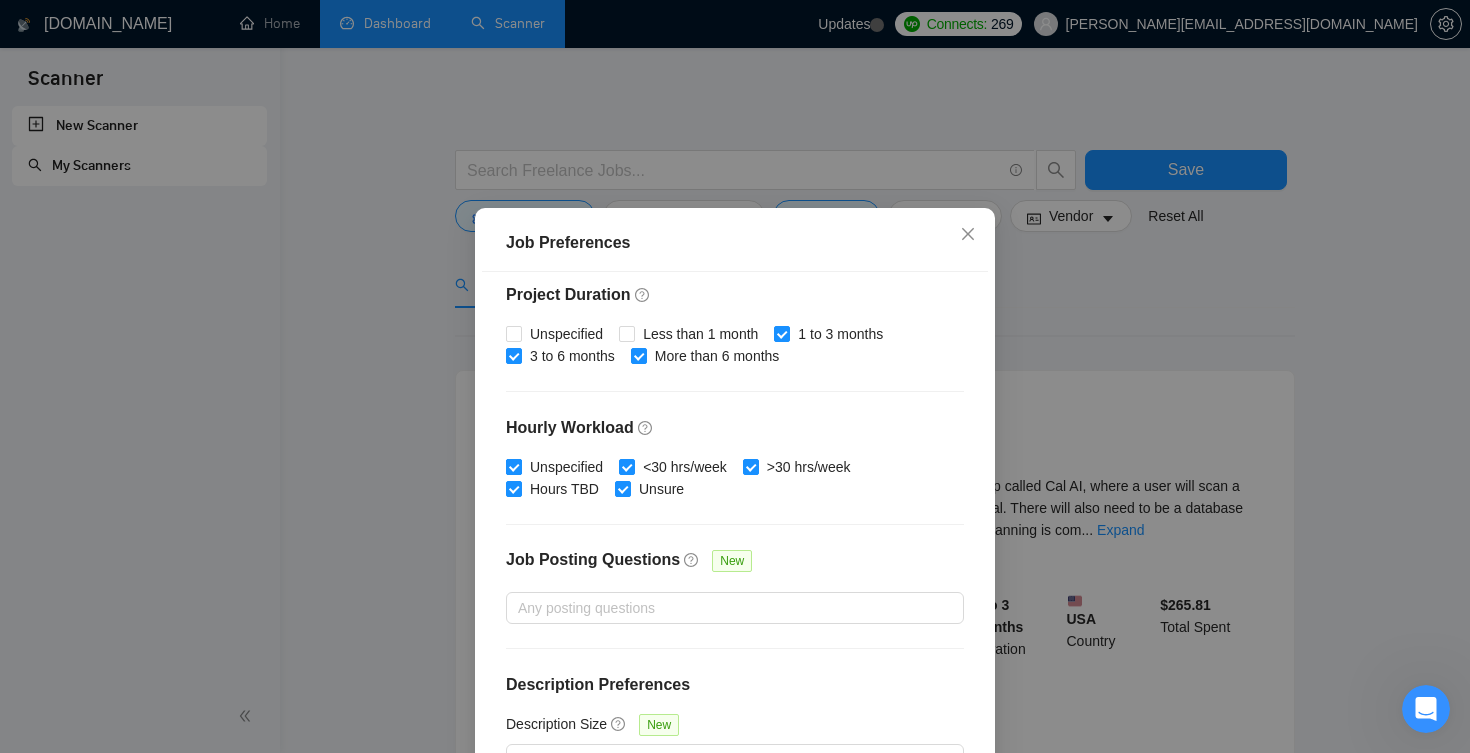click on "Unspecified" at bounding box center (513, 466) 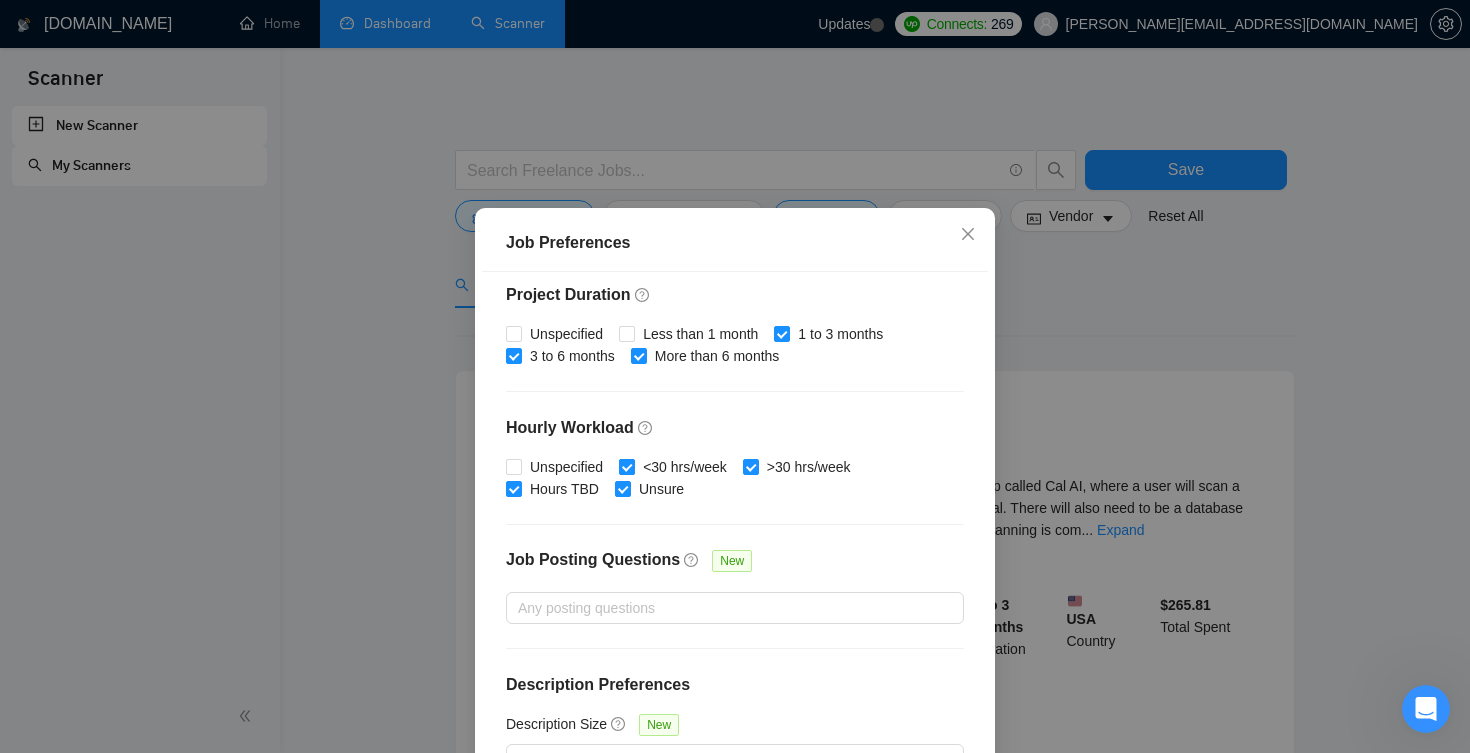 click on "<30 hrs/week" at bounding box center (626, 466) 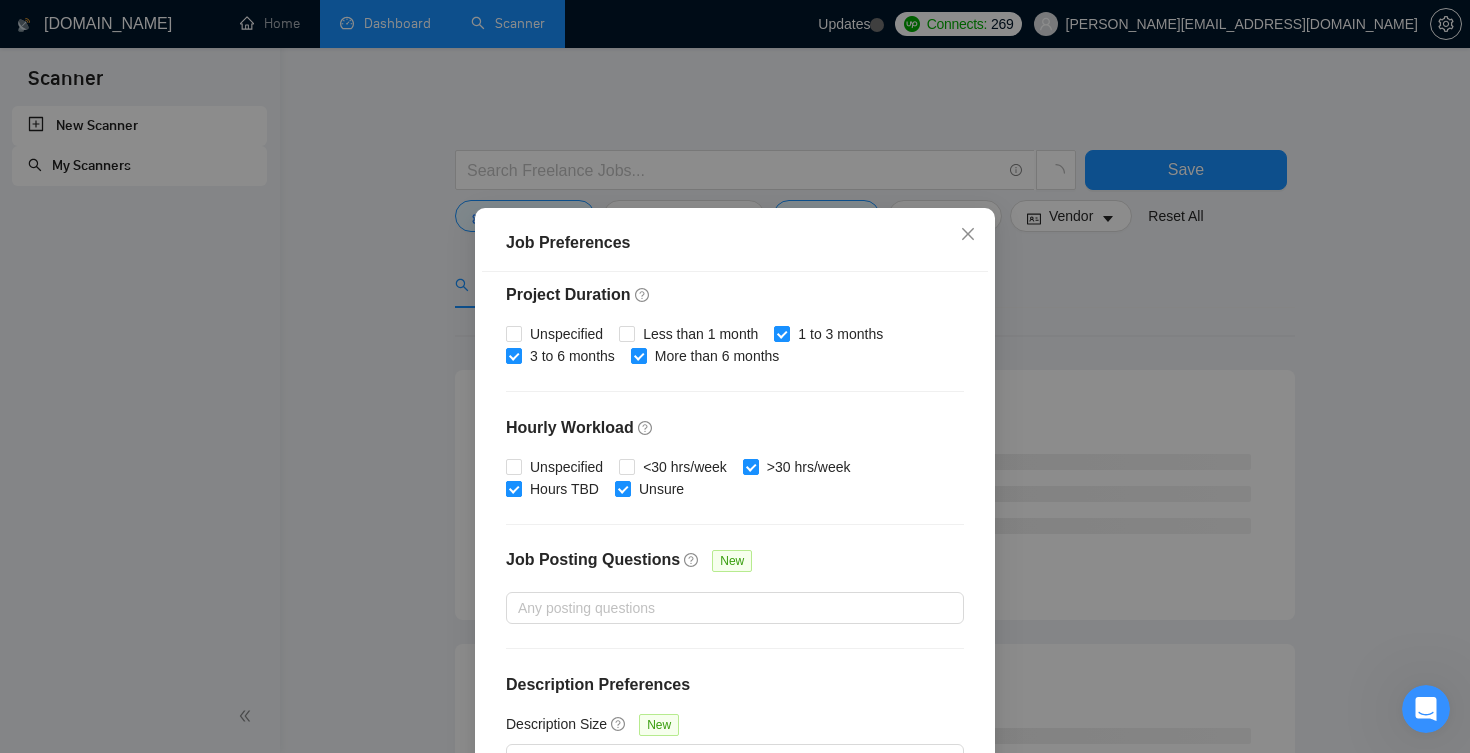 click on "Hours TBD" at bounding box center (513, 488) 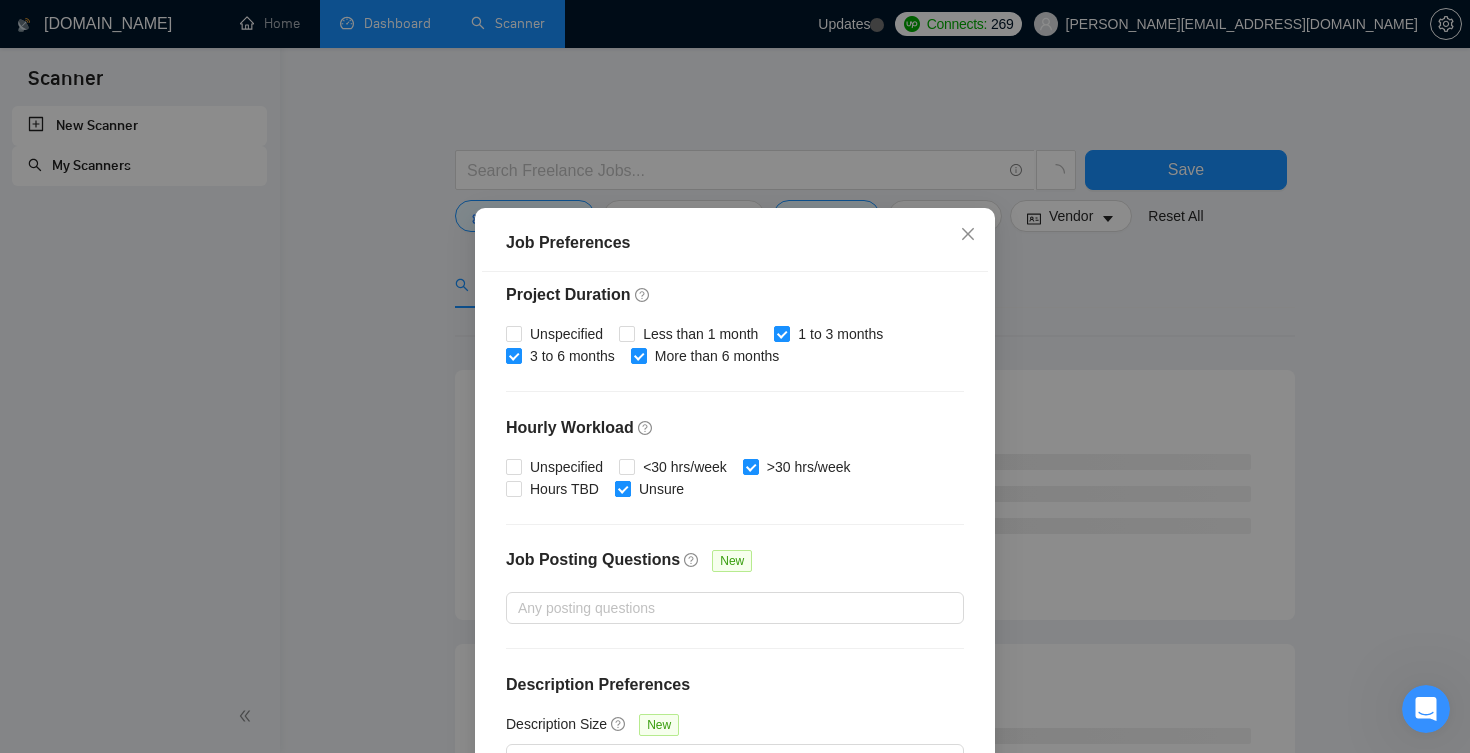 click on "Unsure" at bounding box center [622, 488] 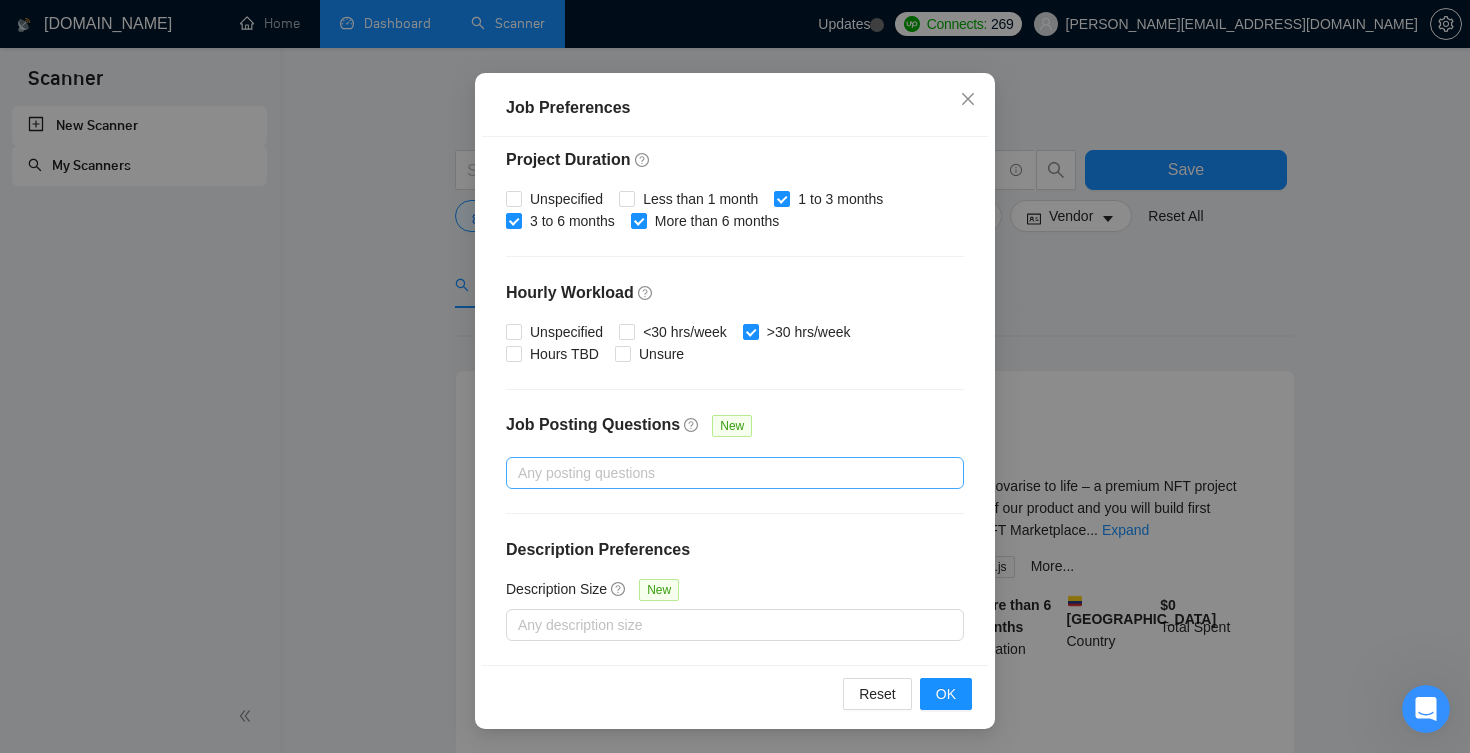 scroll, scrollTop: 135, scrollLeft: 0, axis: vertical 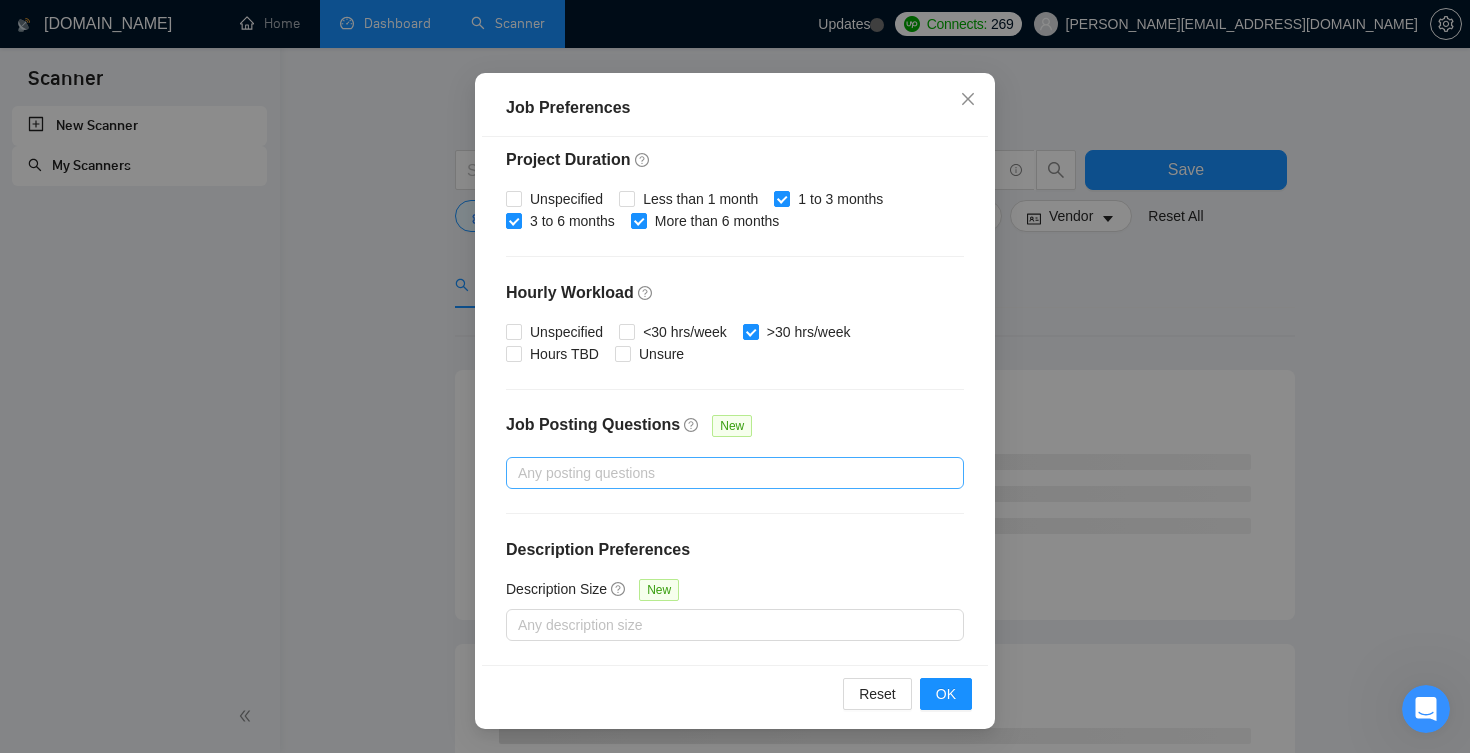 click on "Any posting questions" at bounding box center [735, 473] 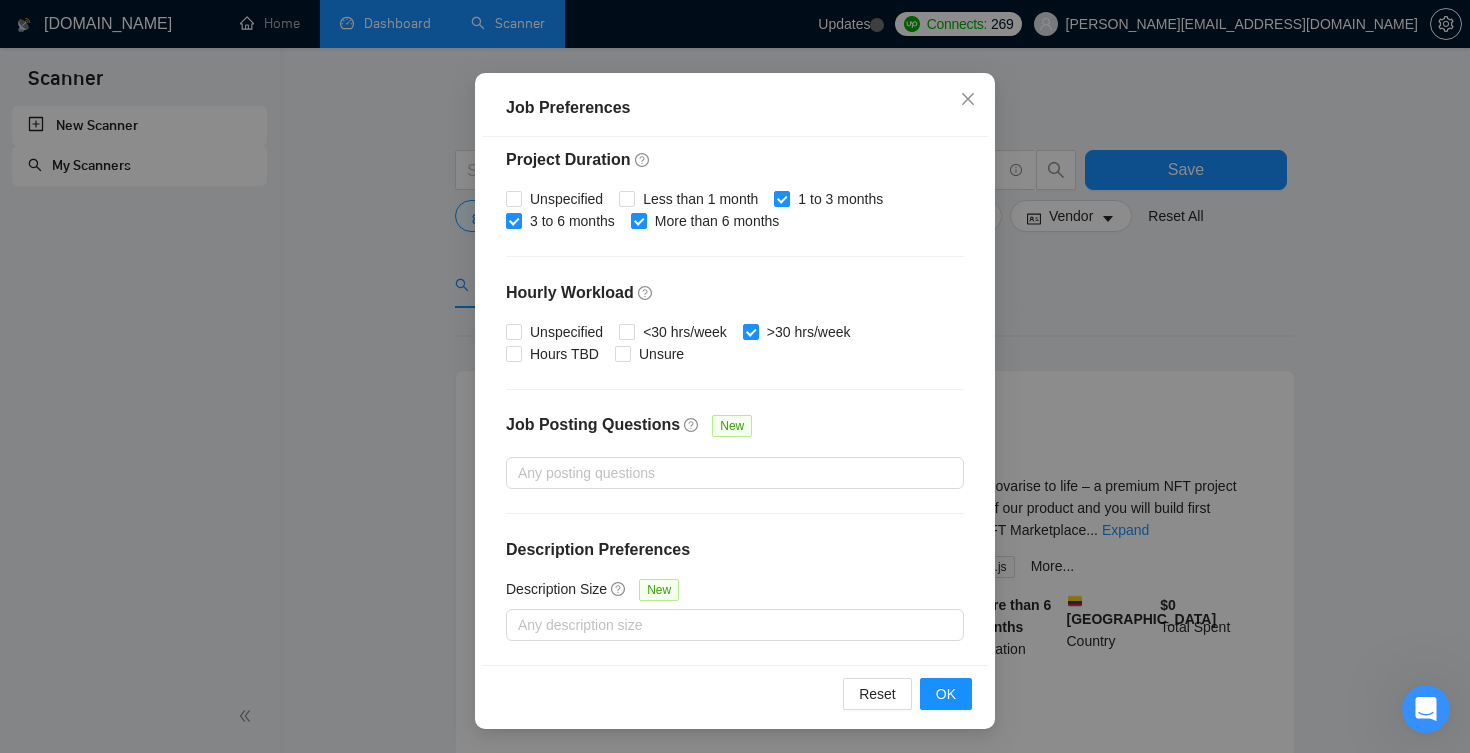 click at bounding box center [735, 389] 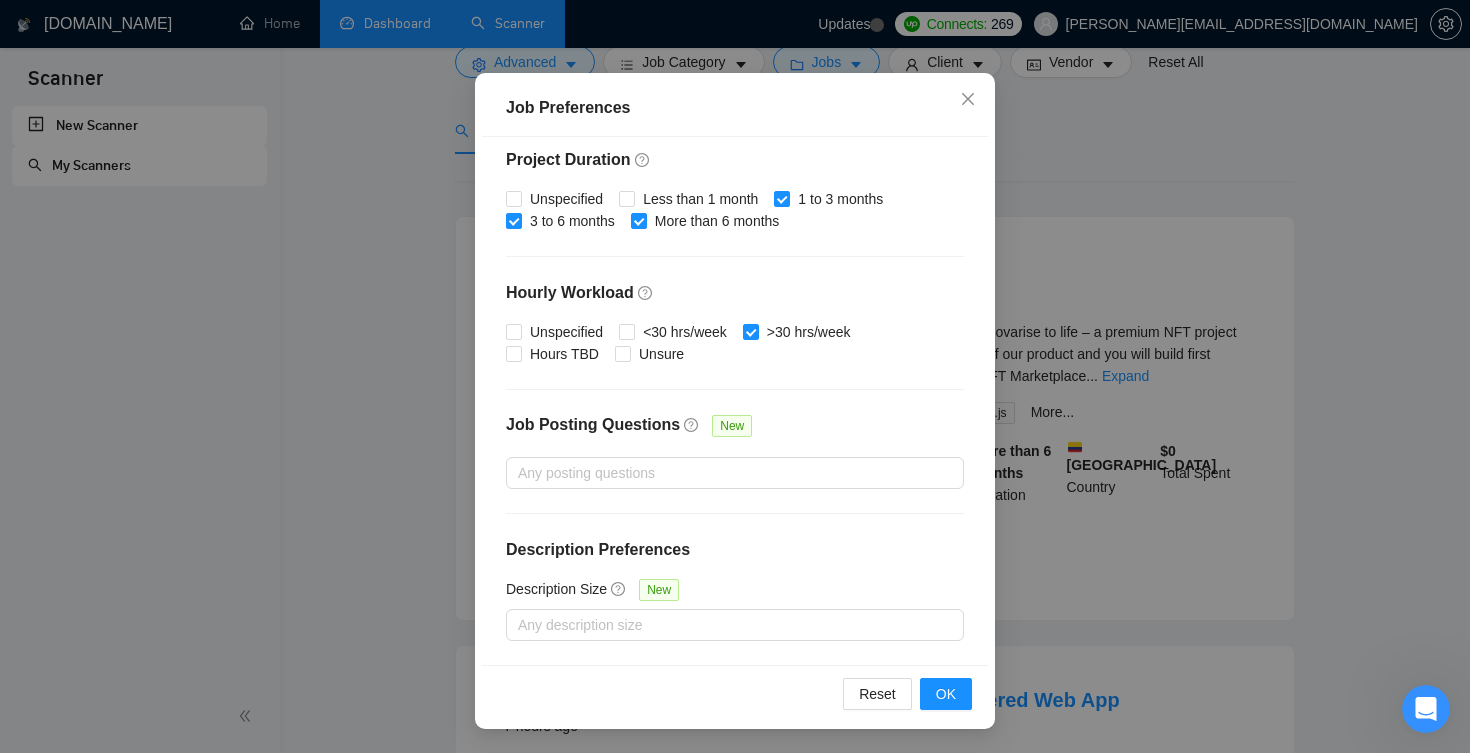 scroll, scrollTop: 190, scrollLeft: 0, axis: vertical 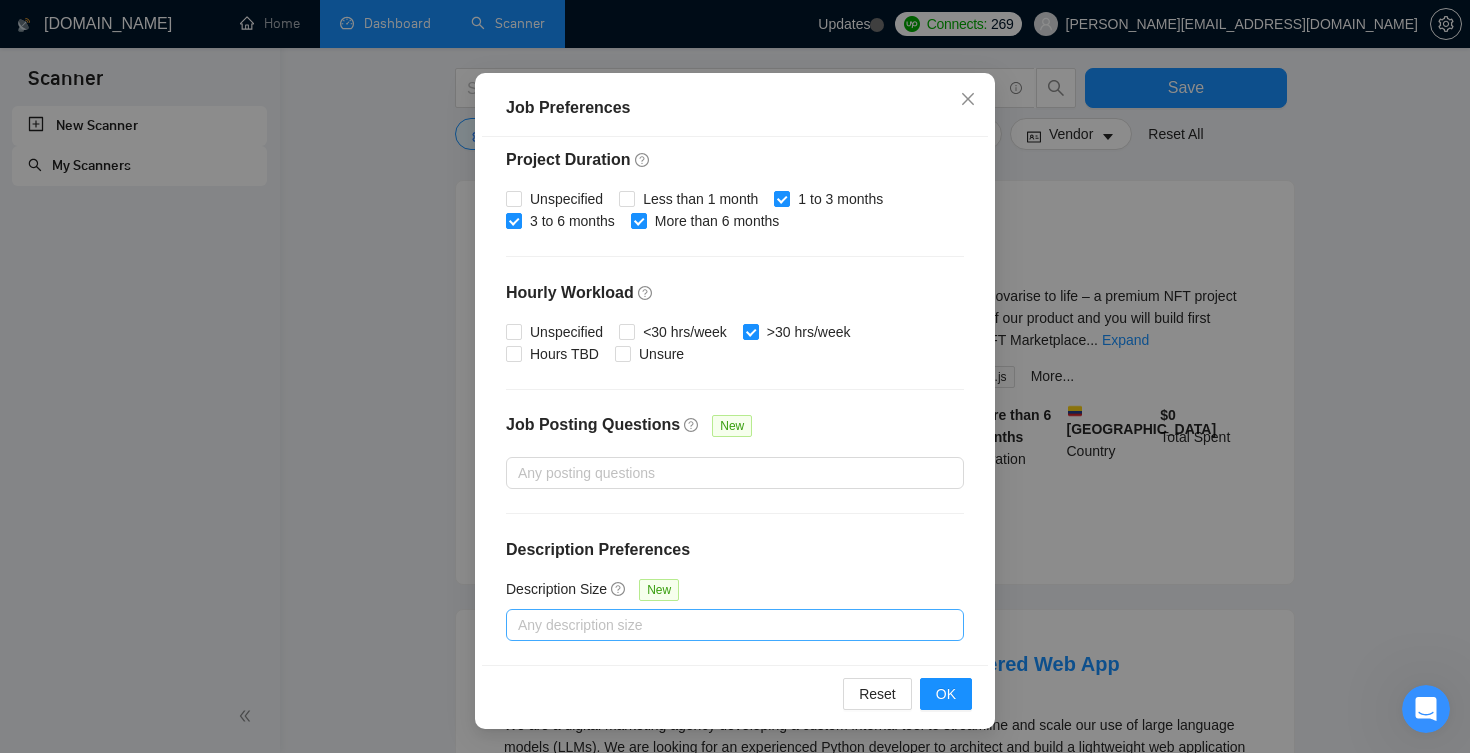click at bounding box center (725, 625) 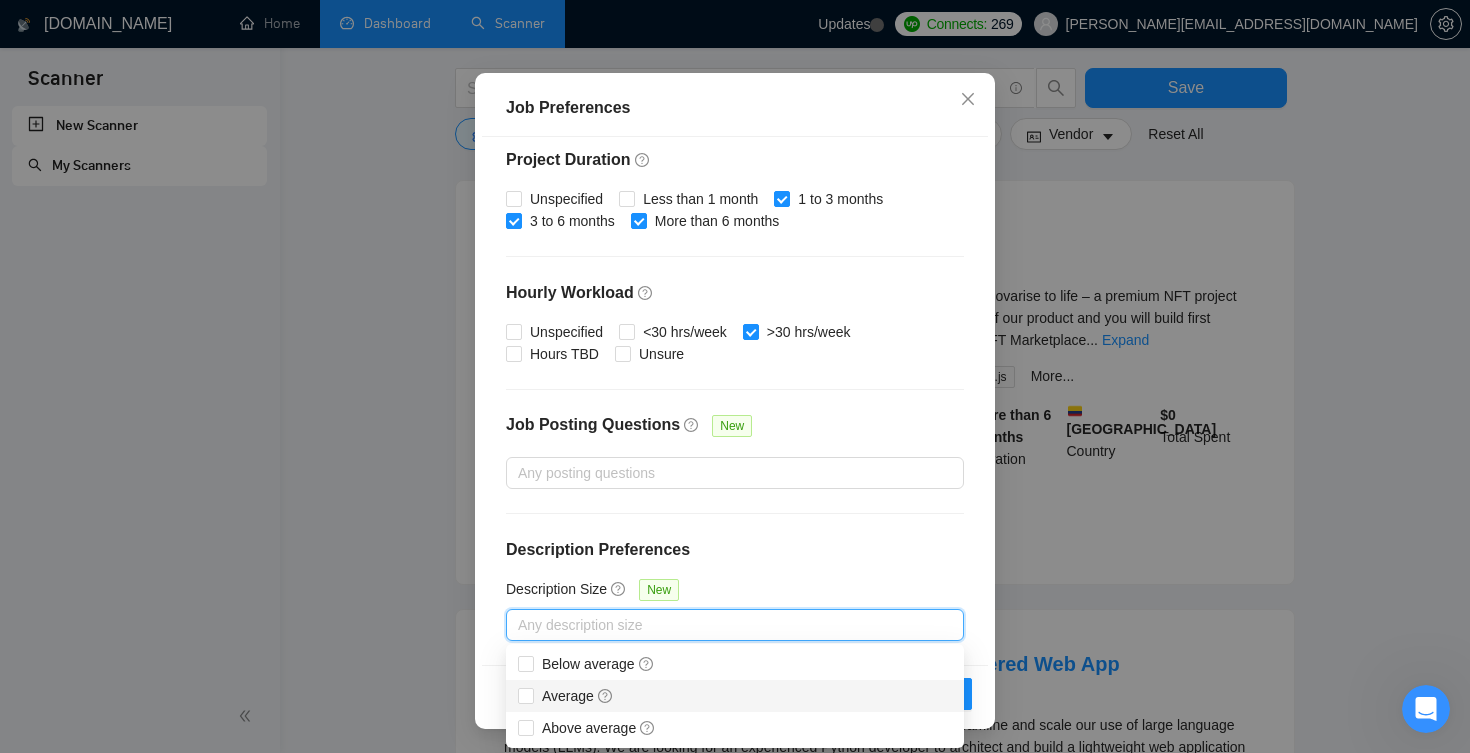 click on "Average" at bounding box center [735, 696] 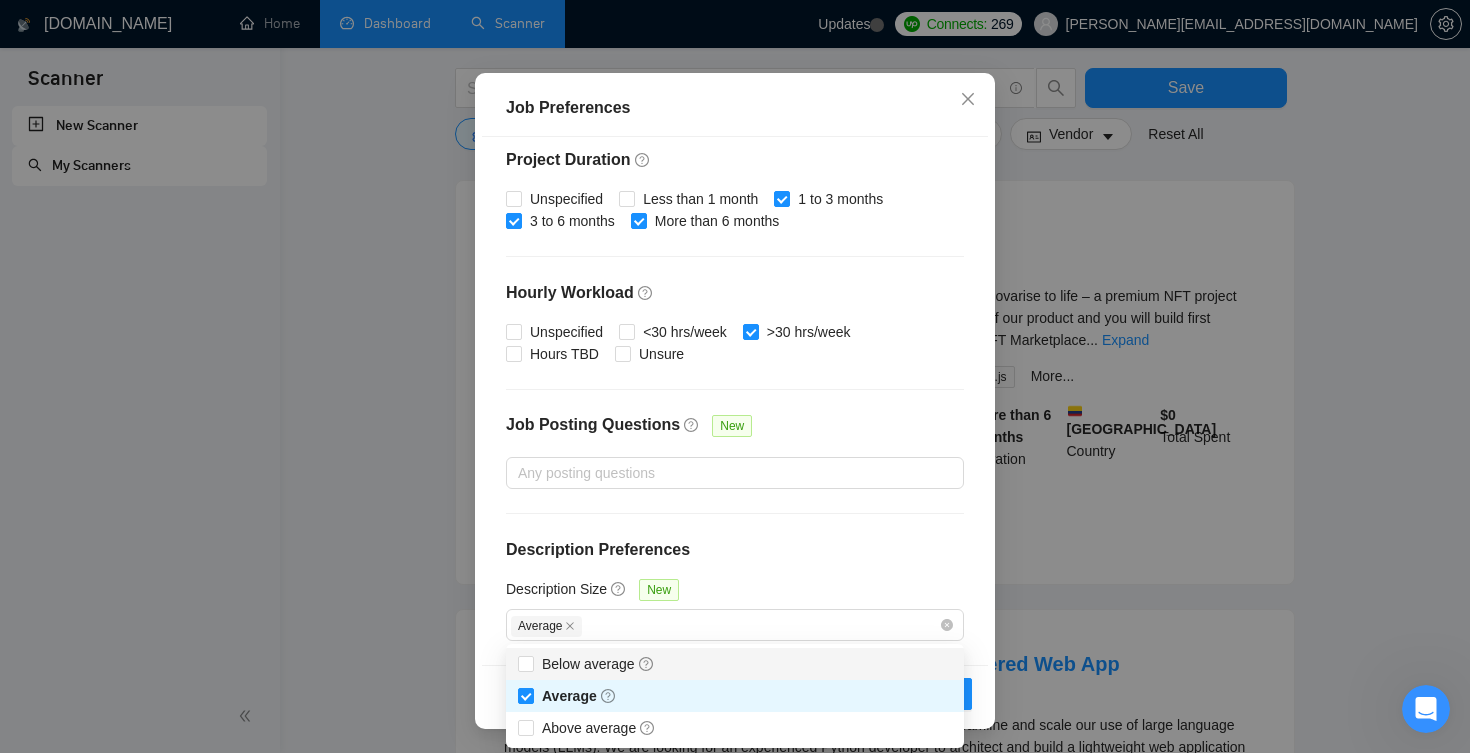 click on "Budget Project Type All Fixed Price Hourly Rate   Fixed Price Budget $ Min - $ Max Estimate Fixed Price When It’s Not Available New   Hourly Rate Price Budget $ 40 Min - $ Max Estimate Hourly Rate When It’s Not Available New Include Budget Placeholders Include Jobs with Unspecified Budget   Connects Price New Min - Max Project Duration   Unspecified Less than 1 month 1 to 3 months 3 to 6 months More than 6 months Hourly Workload   Unspecified <30 hrs/week >30 hrs/week Hours TBD Unsure Job Posting Questions New   Any posting questions Description Preferences Description Size New Average" at bounding box center [735, 400] 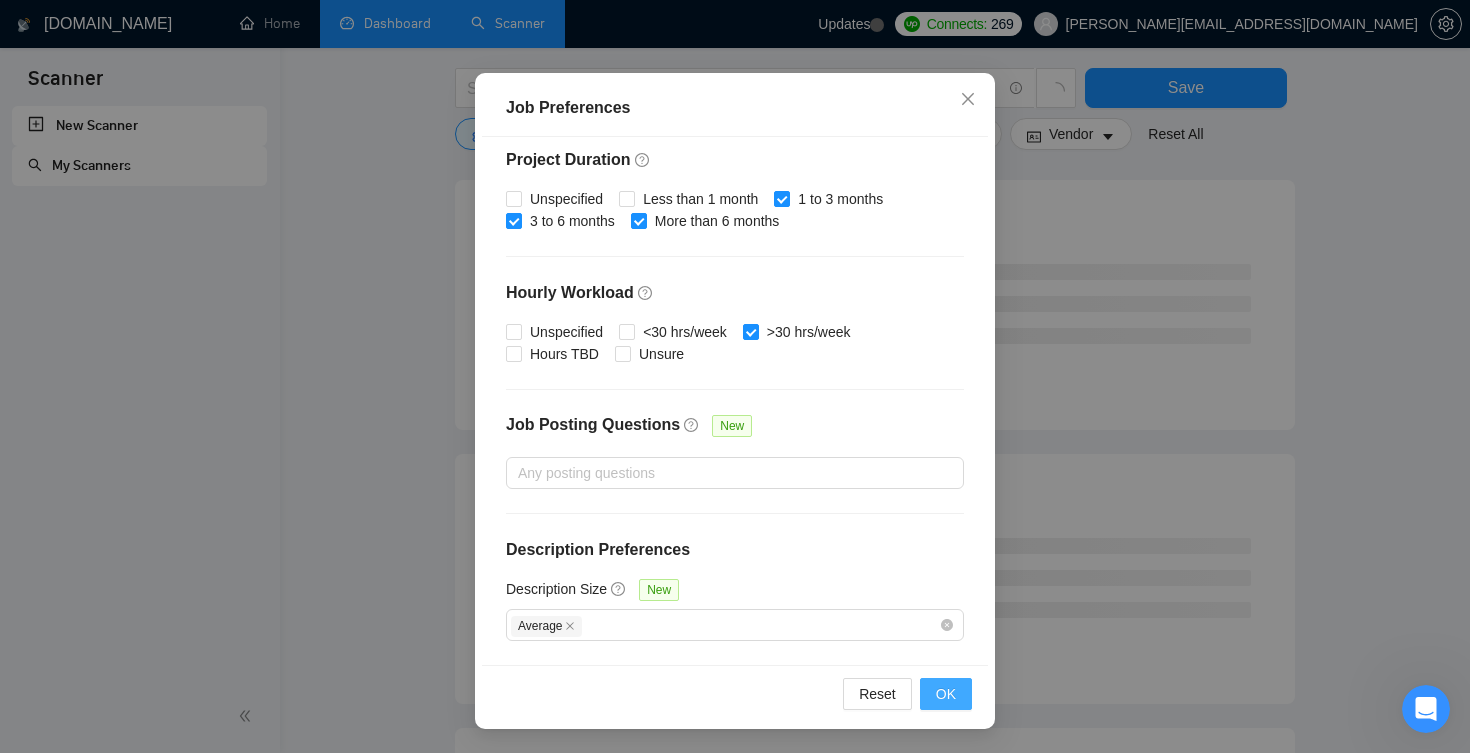 click on "OK" at bounding box center [946, 694] 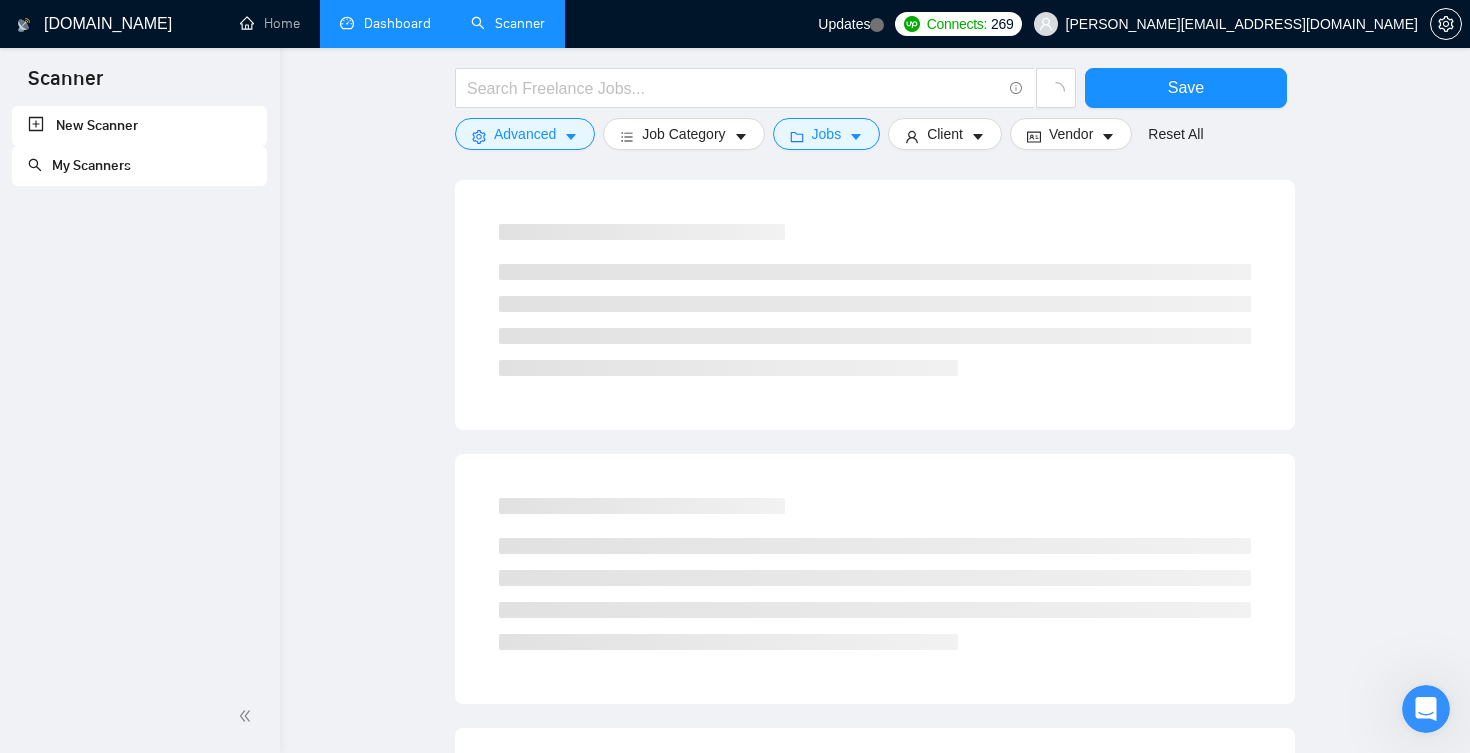 scroll, scrollTop: 0, scrollLeft: 0, axis: both 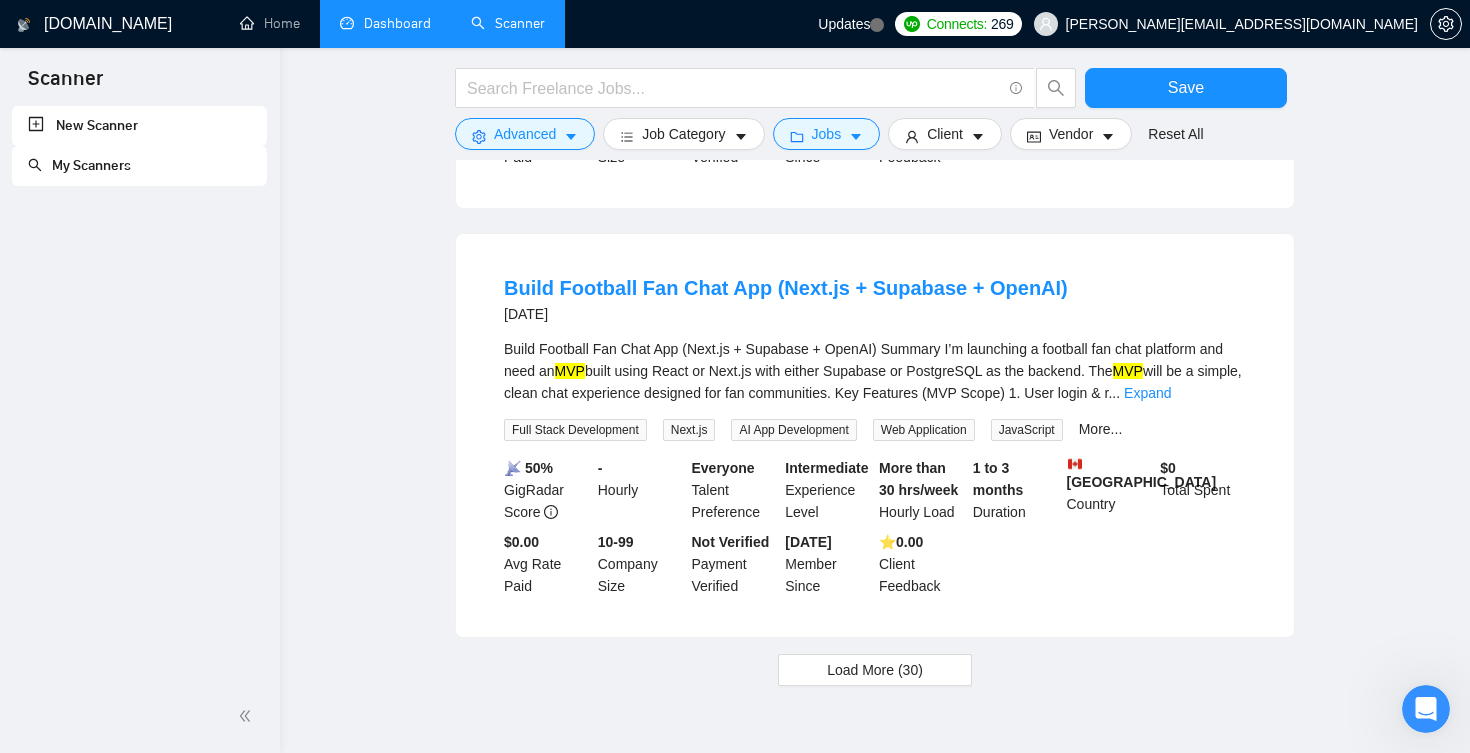 click on "Looking for Creative UX/UI Designer for Mobile App & Pitch Deck 19 hours ago We’re a small team building our first mobile app  MVP  and need someone to handle all design parts: UX, UI, clickable prototype, and a simple pitch deck to show investors.
Expect around 15–20 screens for iOS + Android. We love clean, minimal interfaces with a modern vibe. You’ll start with wireframes, turn them into polishe ... Expand UX/UI Design Mobile App Design Pitch Deck 📡   61% GigRadar Score   $25 - $47 Hourly Everyone Talent Preference Expert Experience Level More than 30 hrs/week Hourly Load 1 to 3 months Duration   GBR Country $ 580 Total Spent $0.00 Avg Rate Paid - Company Size Verified Payment Verified [DATE] Member Since ⭐️  5.00 Client Feedback Full-Stack Developer Needed for  MVP  Development a day ago ... Expand Full Stack Development API Development Database Development Full-Stack Development Payment Gateway Integration More... 📡   50% GigRadar Score   $15 - $40 Hourly Freelancers Only Hourly Load" at bounding box center [875, -425] 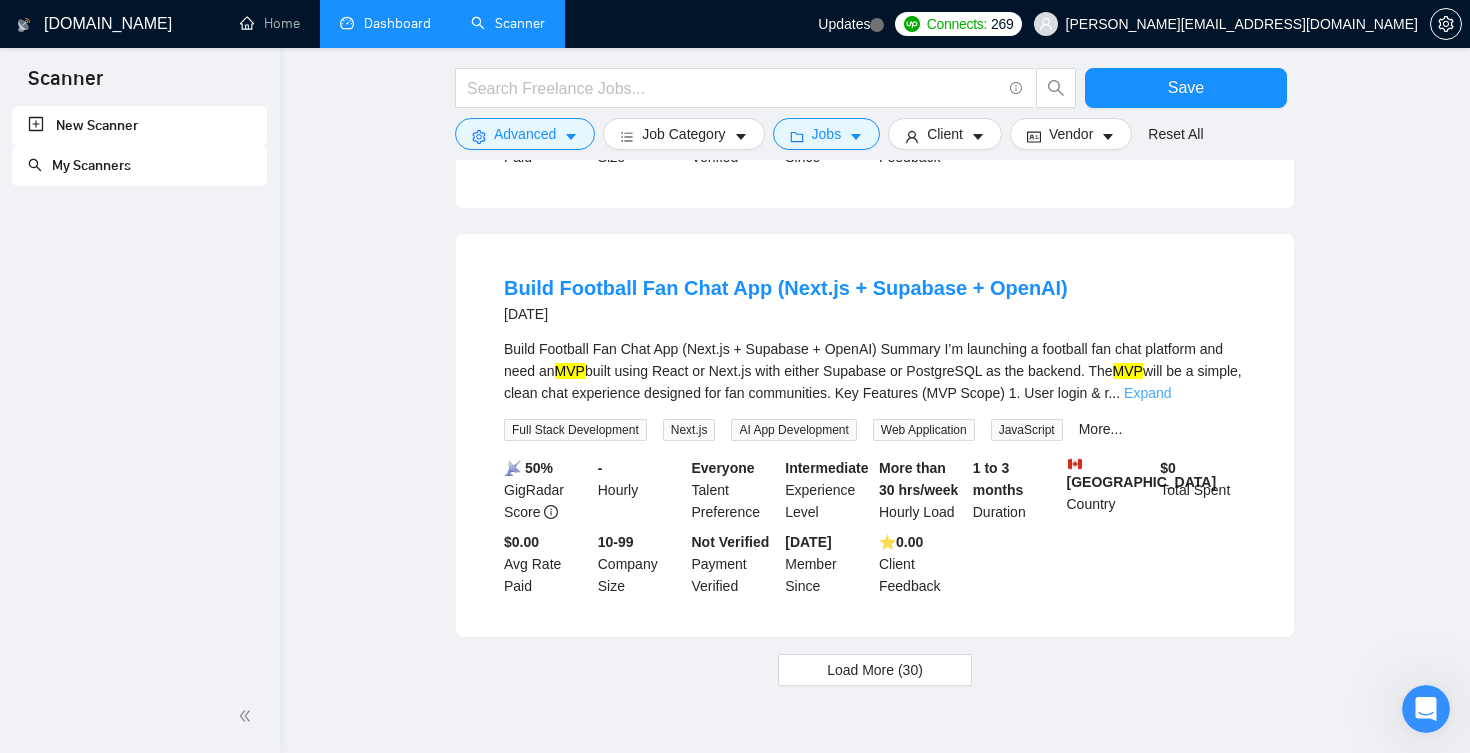 click on "Expand" at bounding box center (1147, 393) 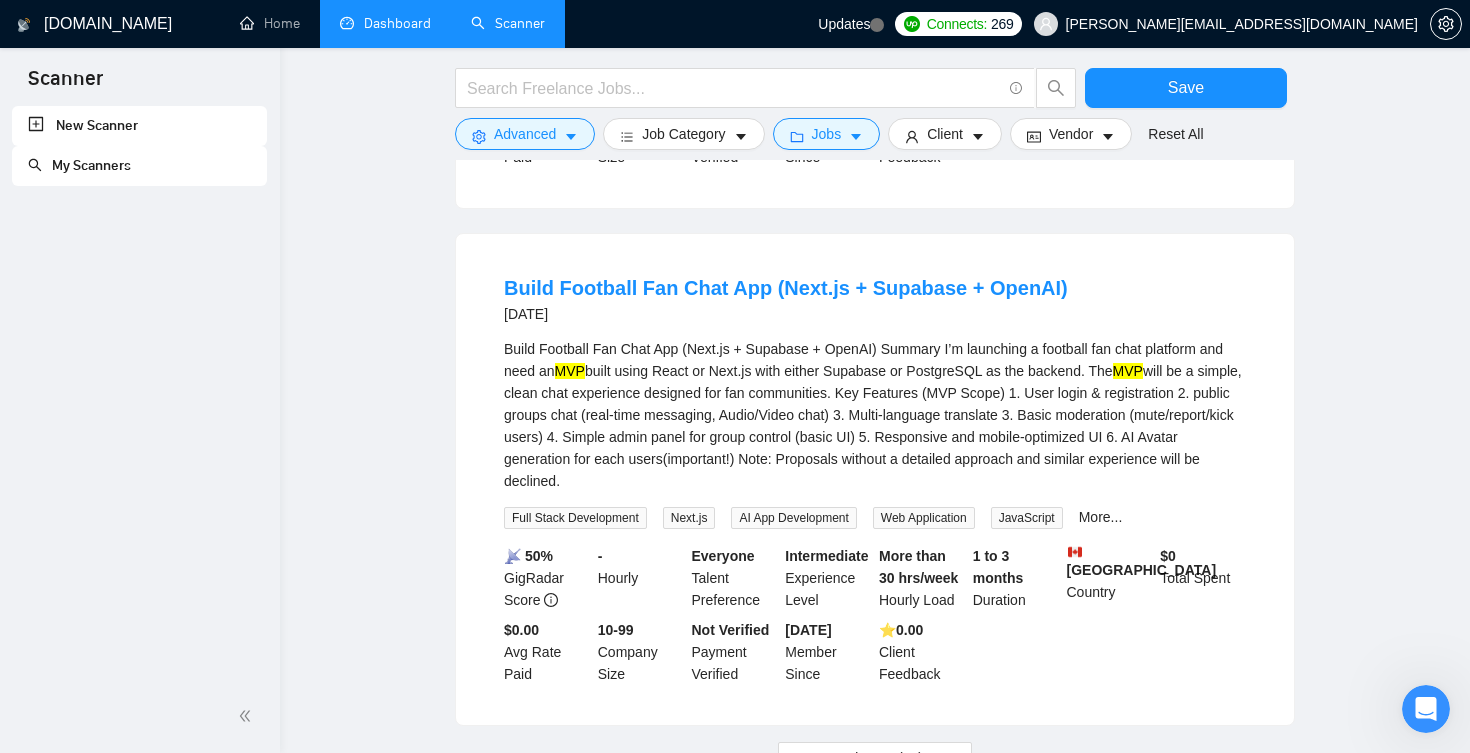 click on "Build Football Fan Chat App (Next.js + Supabase + OpenAI) [DATE]" at bounding box center (875, 300) 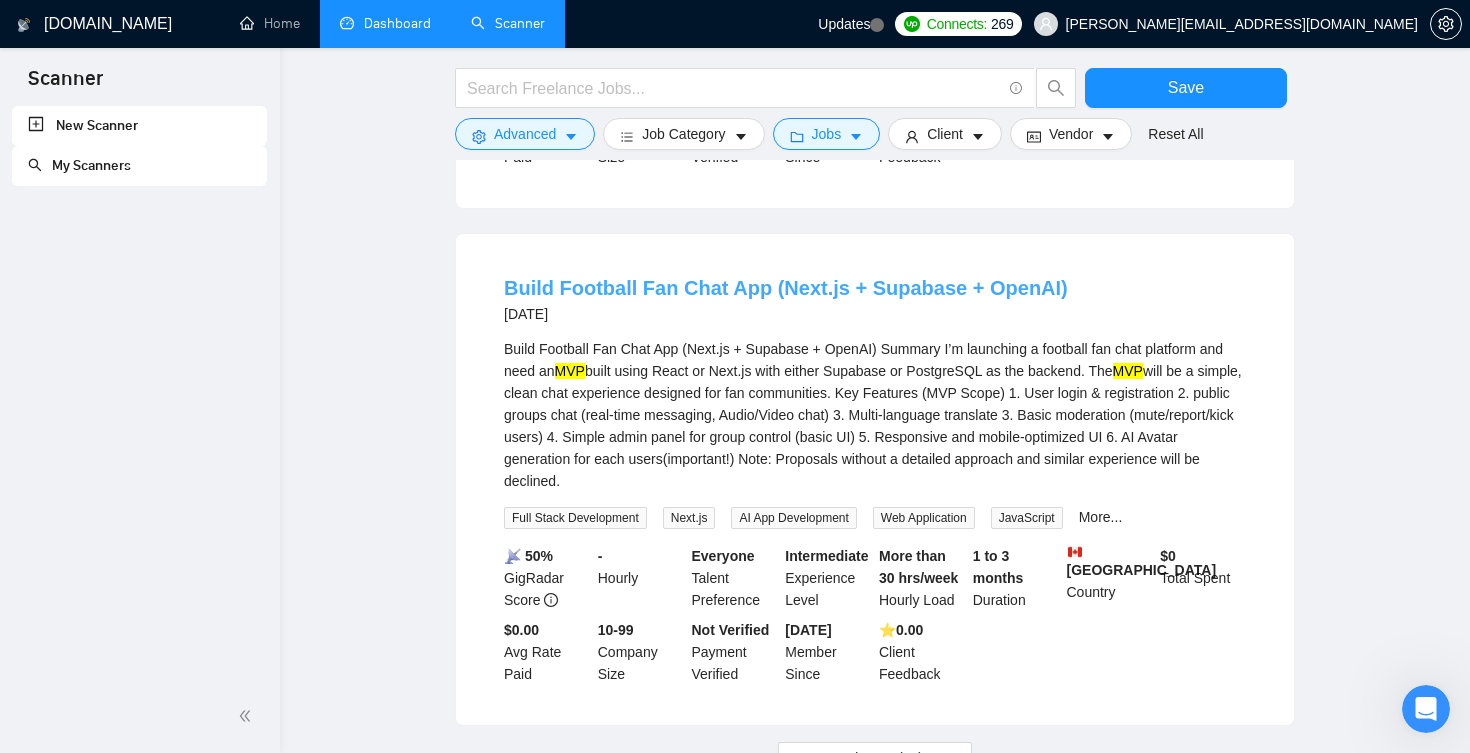 click on "Build Football Fan Chat App (Next.js + Supabase + OpenAI)" at bounding box center (786, 288) 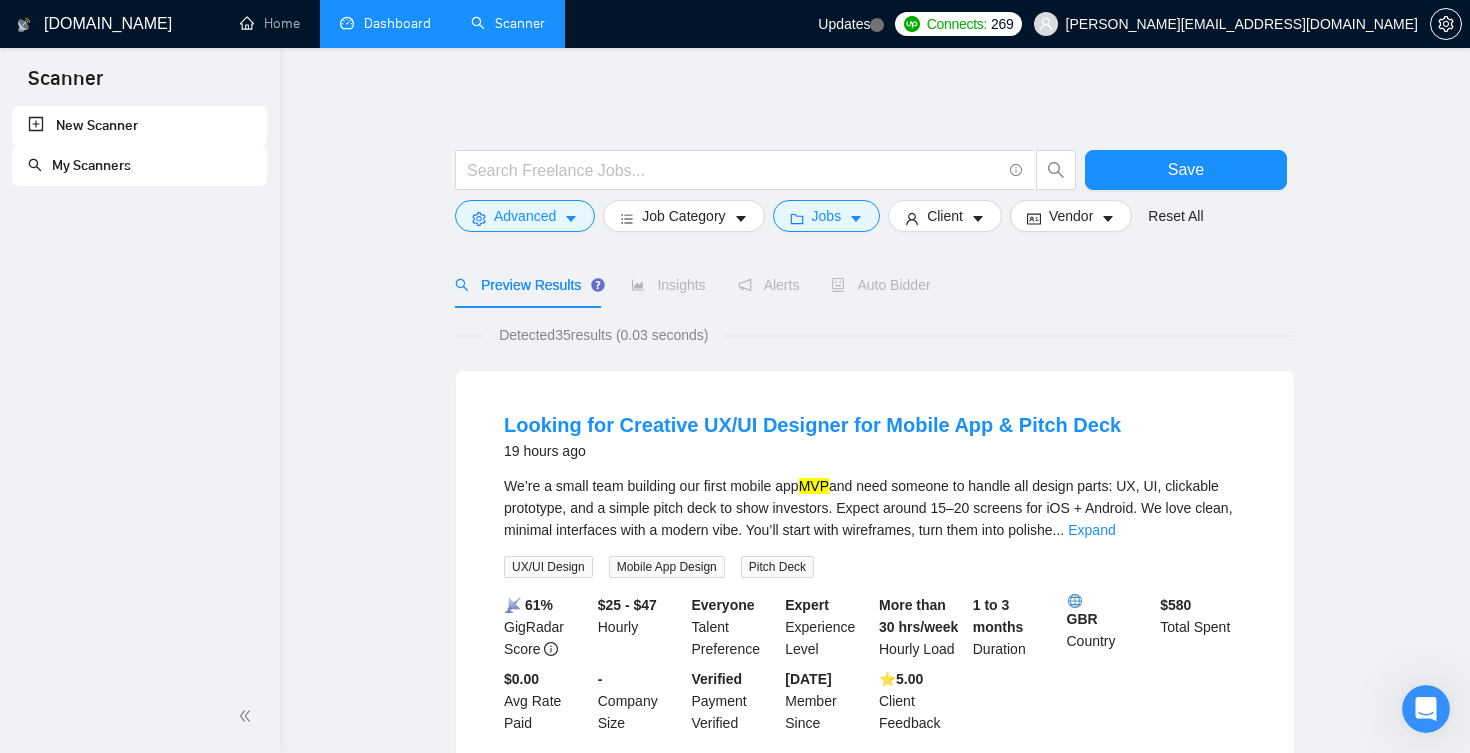 scroll, scrollTop: 0, scrollLeft: 0, axis: both 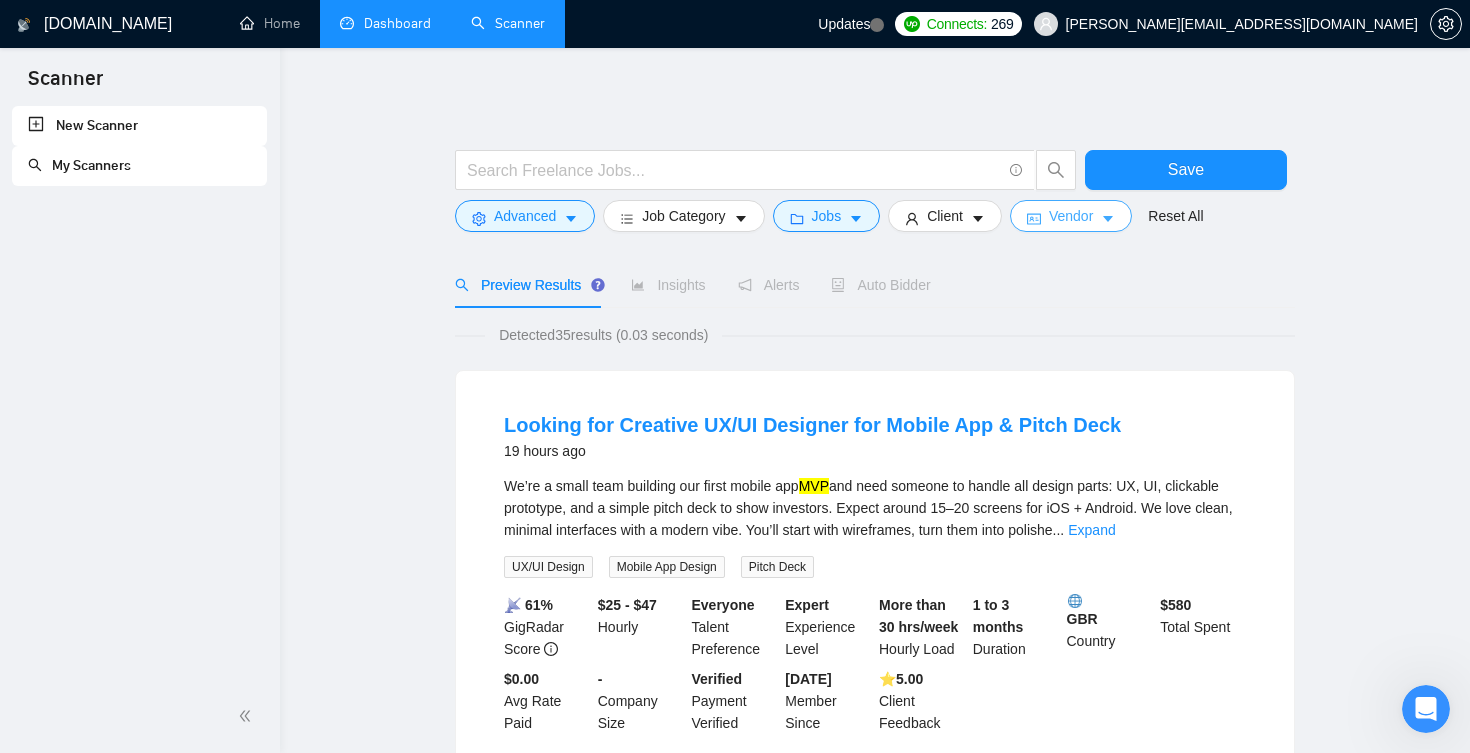 click 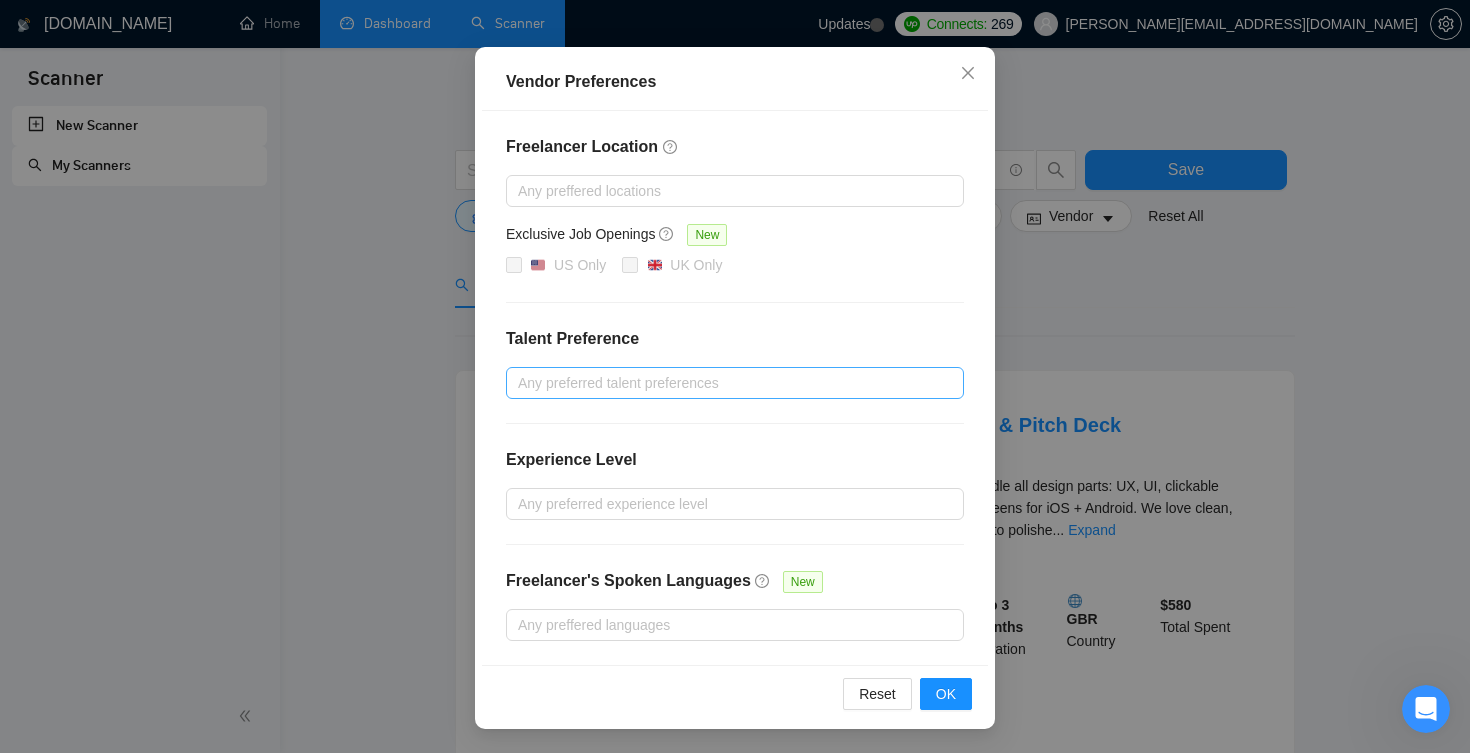 scroll, scrollTop: 173, scrollLeft: 0, axis: vertical 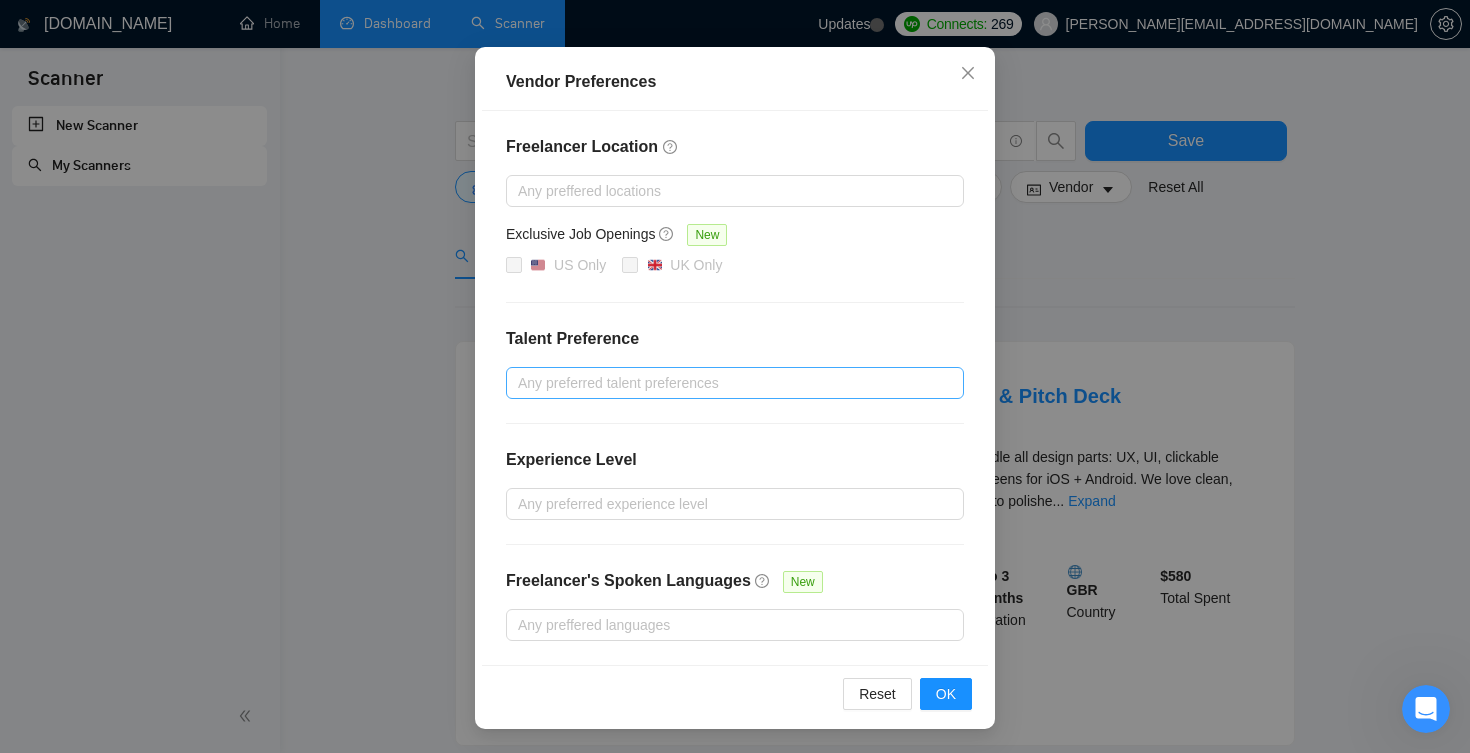 click at bounding box center (725, 383) 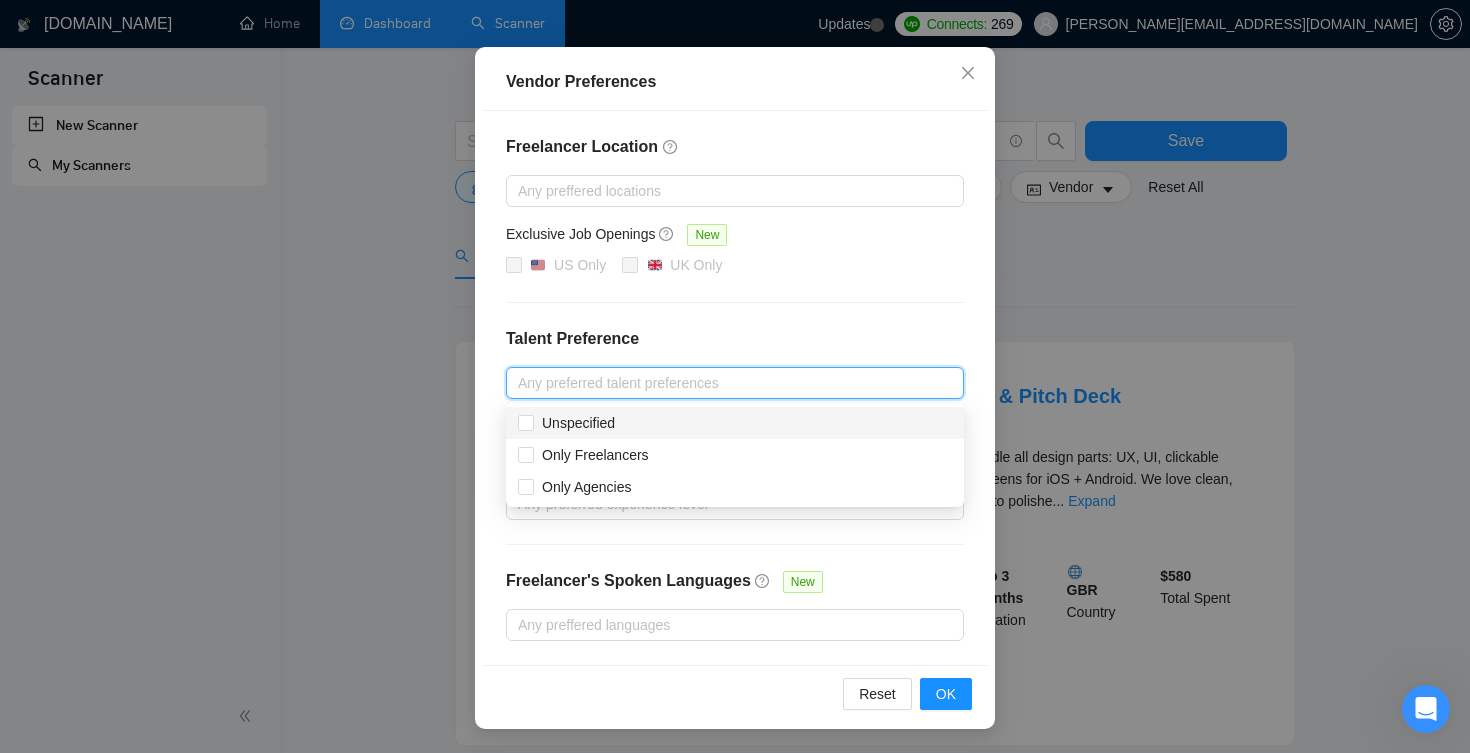 click at bounding box center [725, 383] 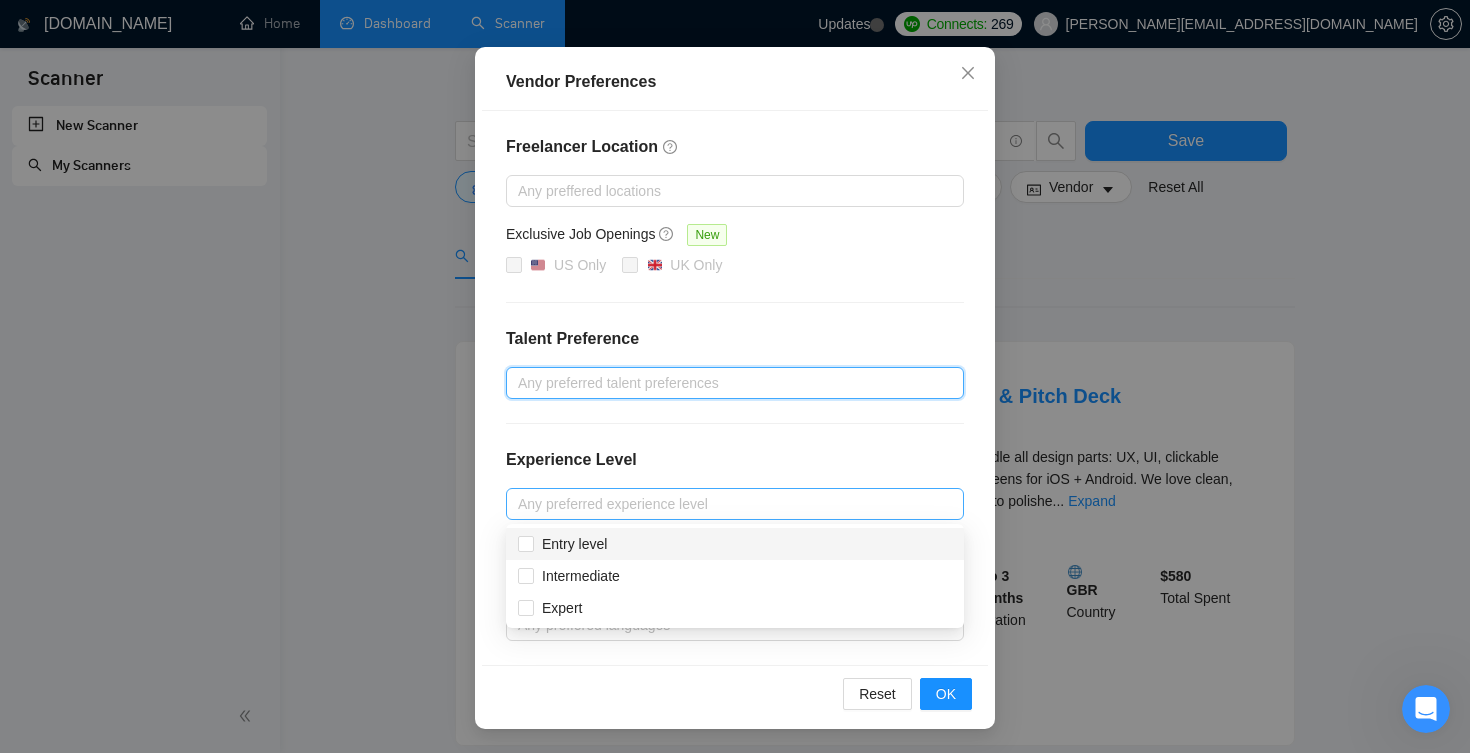 click at bounding box center (725, 504) 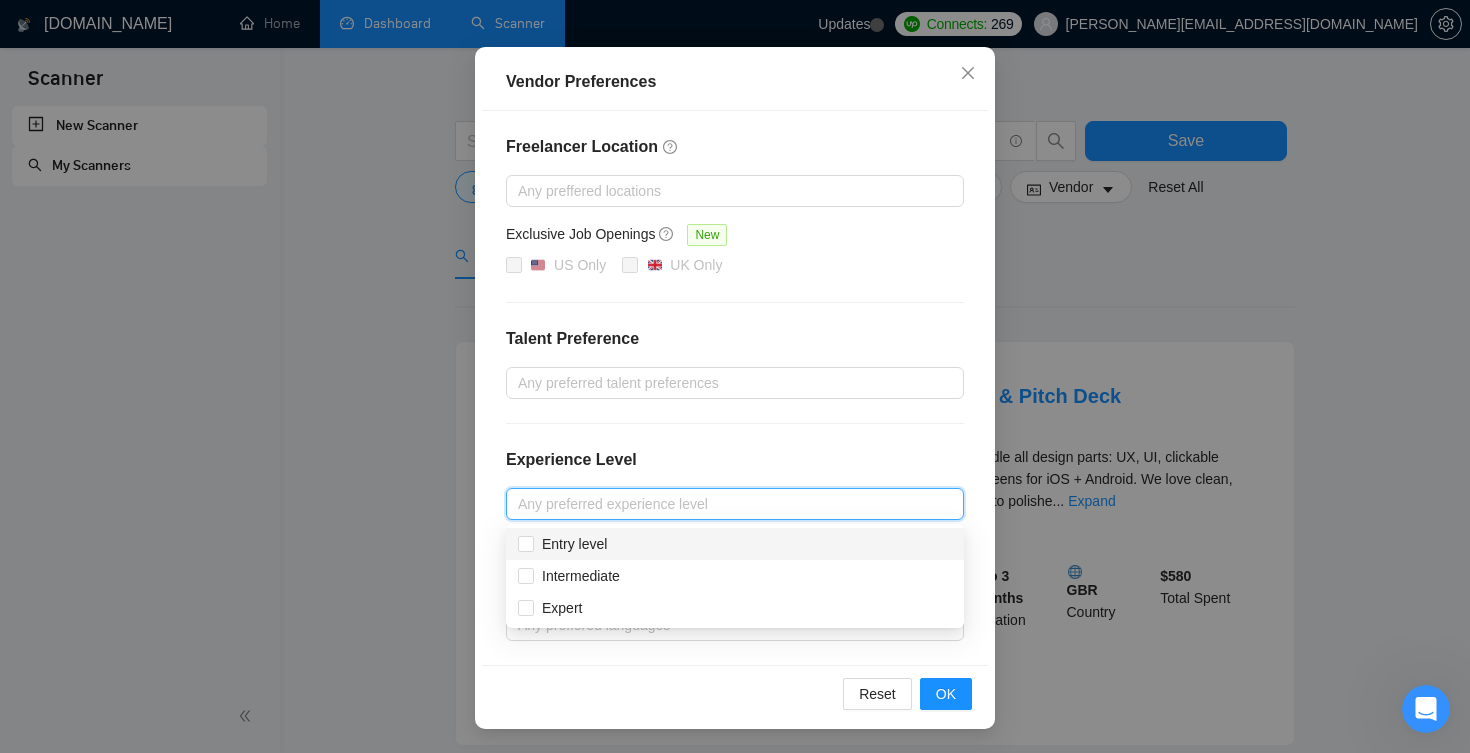 click at bounding box center [725, 504] 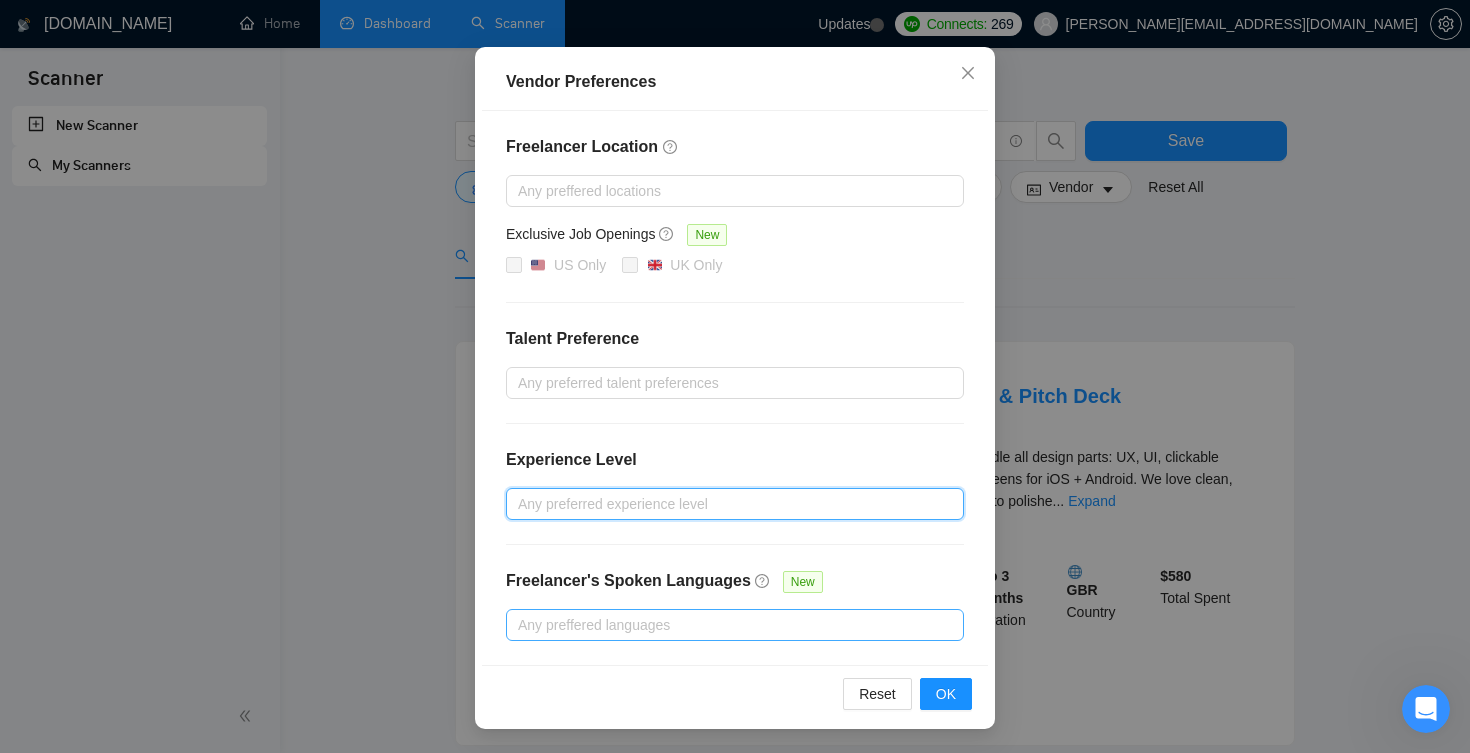 click at bounding box center (725, 625) 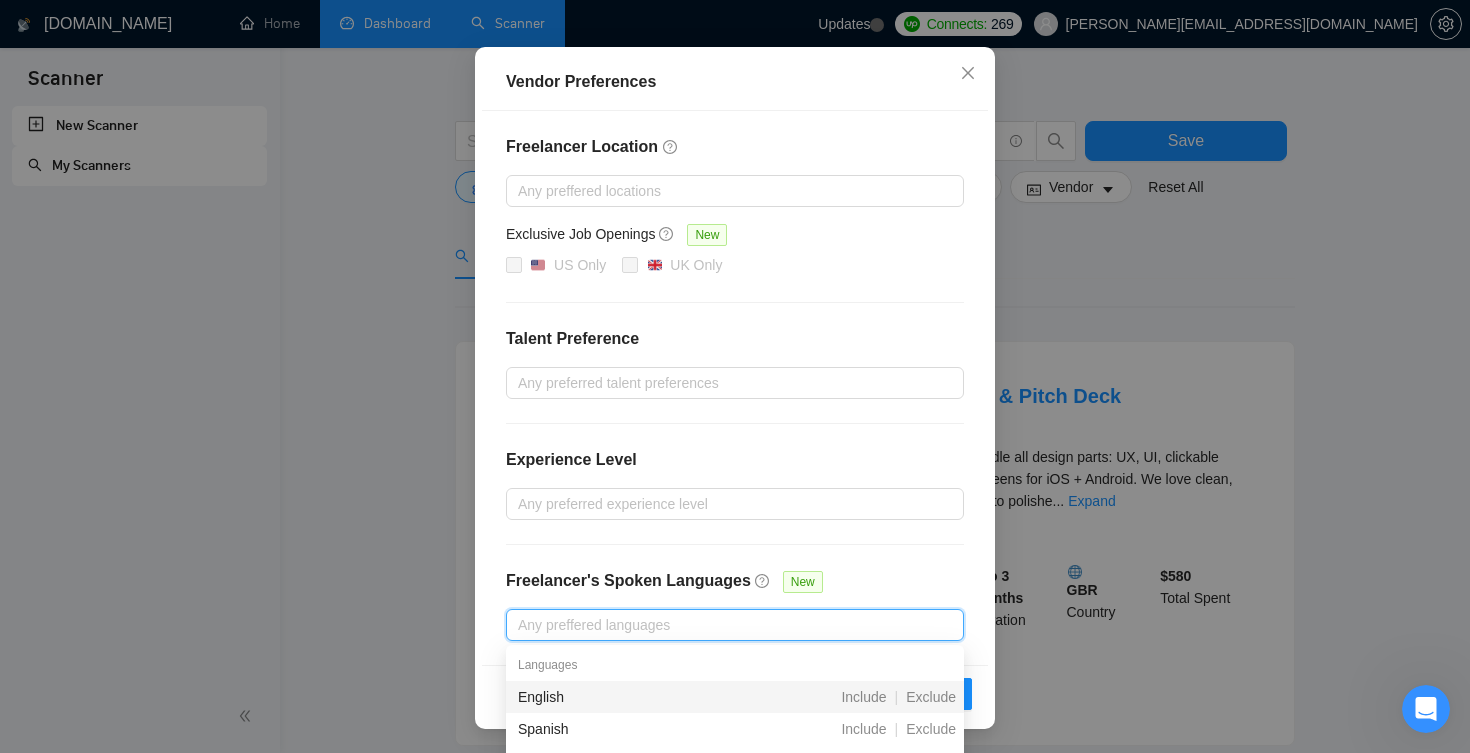 click at bounding box center [725, 625] 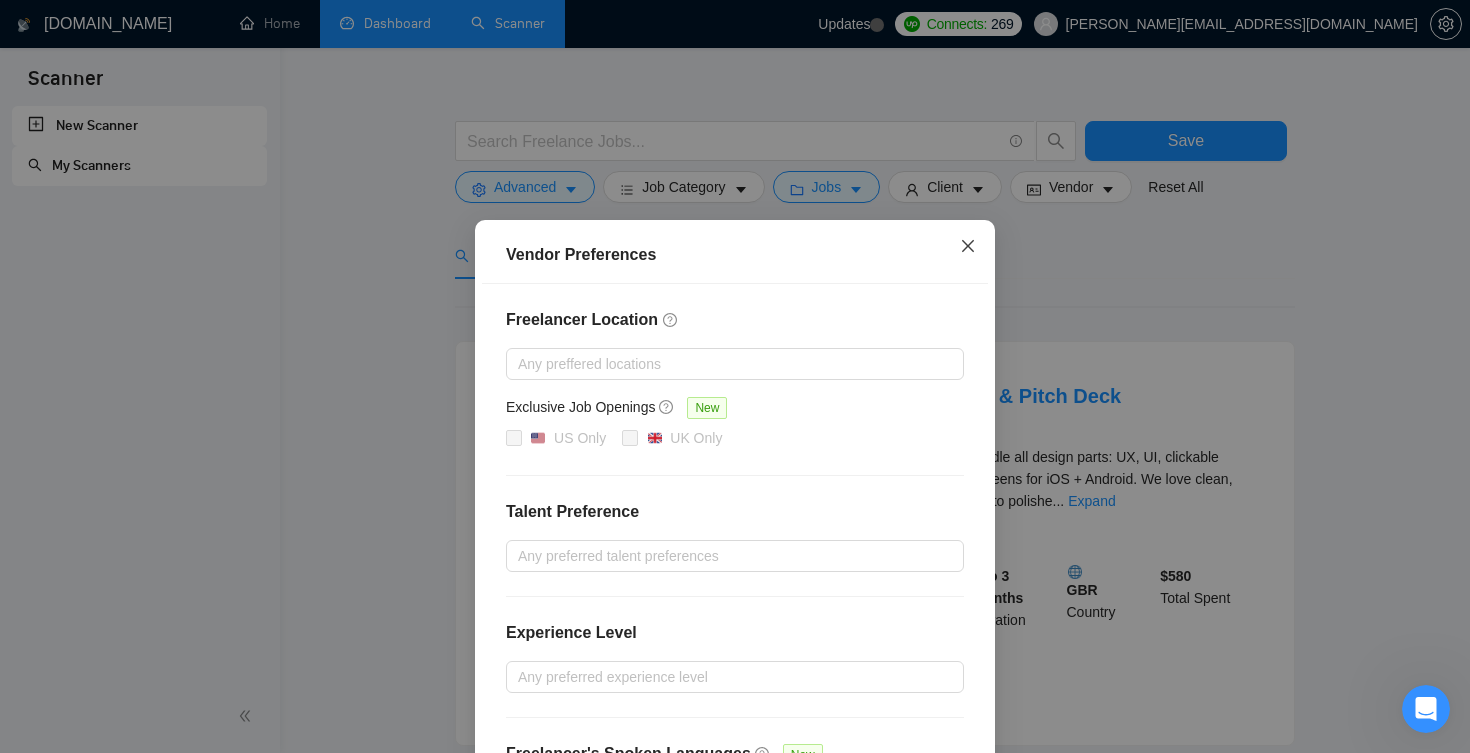 scroll, scrollTop: 0, scrollLeft: 0, axis: both 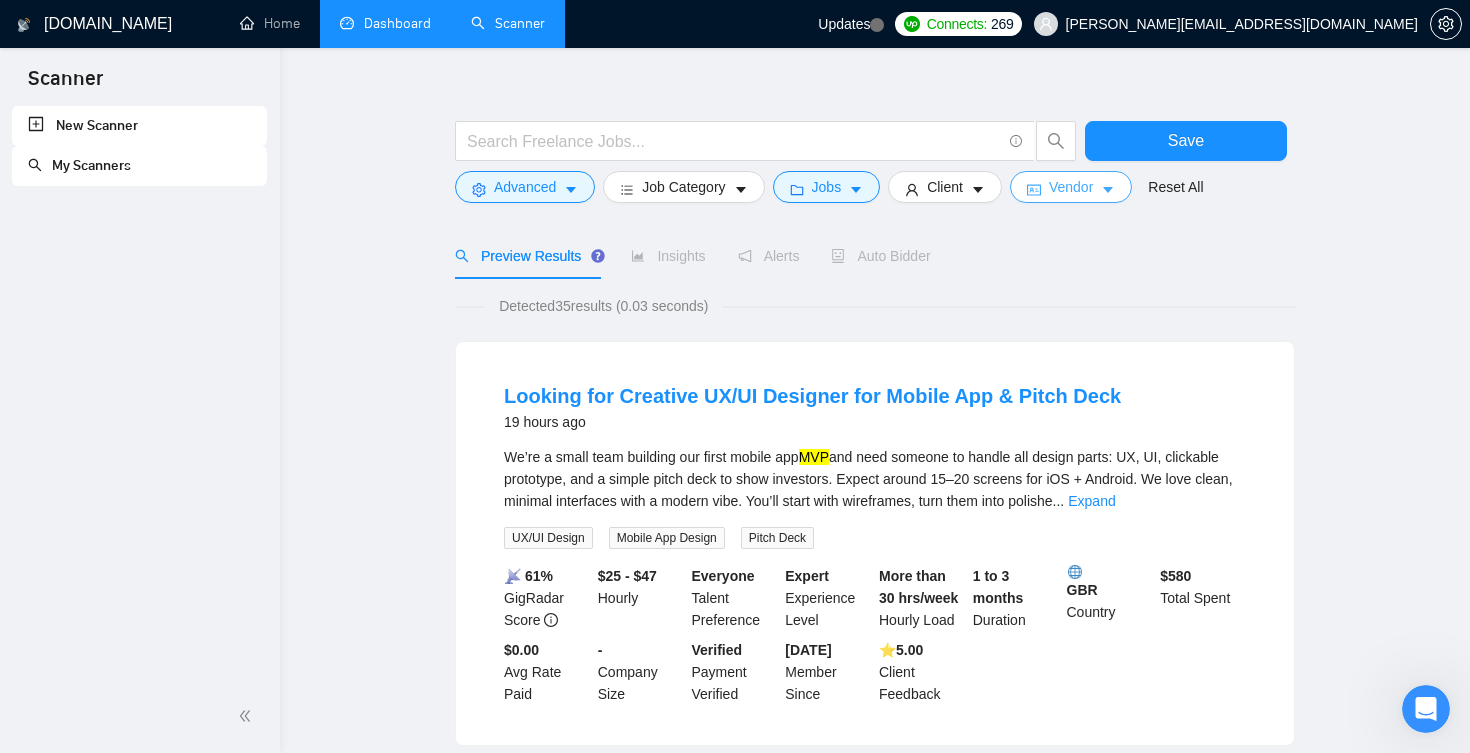 click 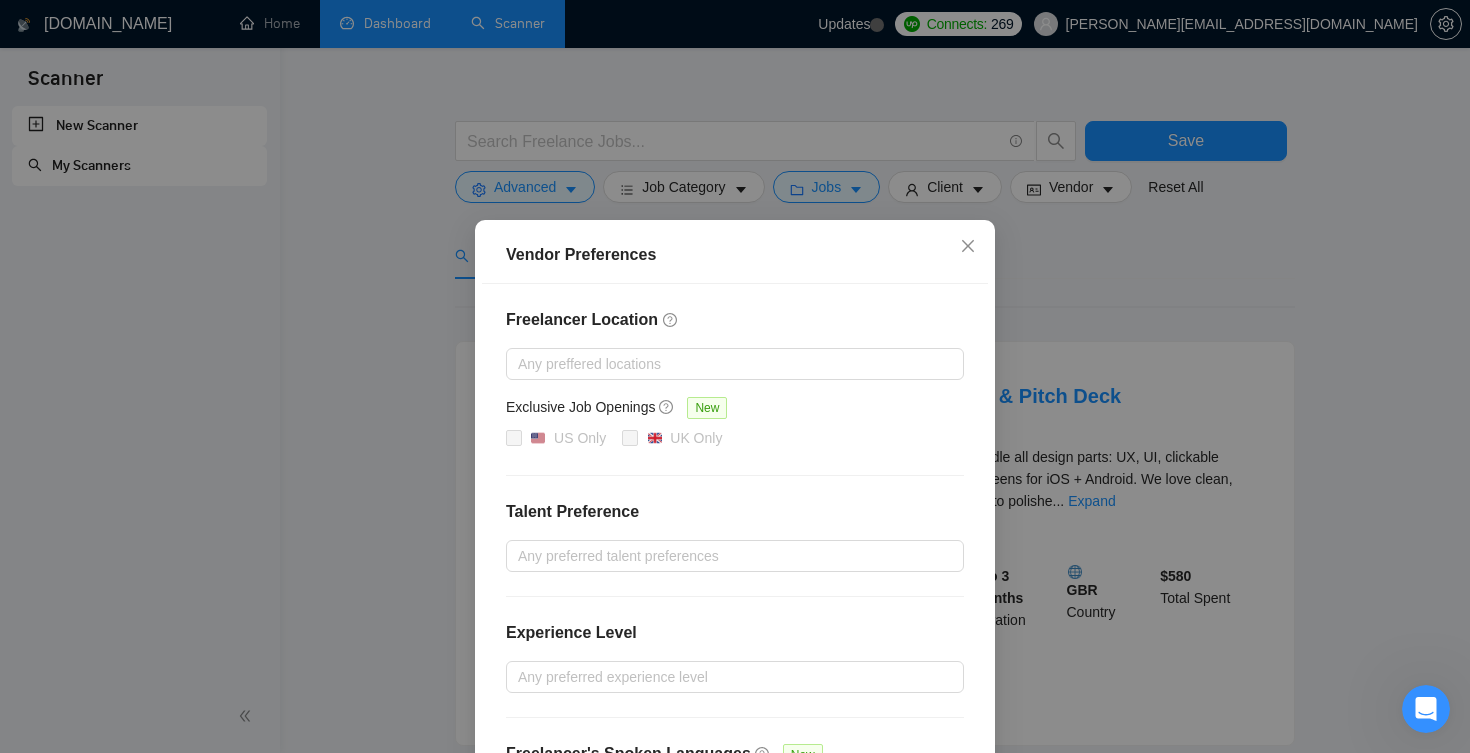 click on "Vendor Preferences Freelancer Location     Any preffered locations Exclusive Job Openings [GEOGRAPHIC_DATA] Only UK Only Talent Preference   Any preferred talent preferences Experience Level   Any preferred experience level Freelancer's Spoken Languages New   Any preffered languages Reset OK" at bounding box center [735, 376] 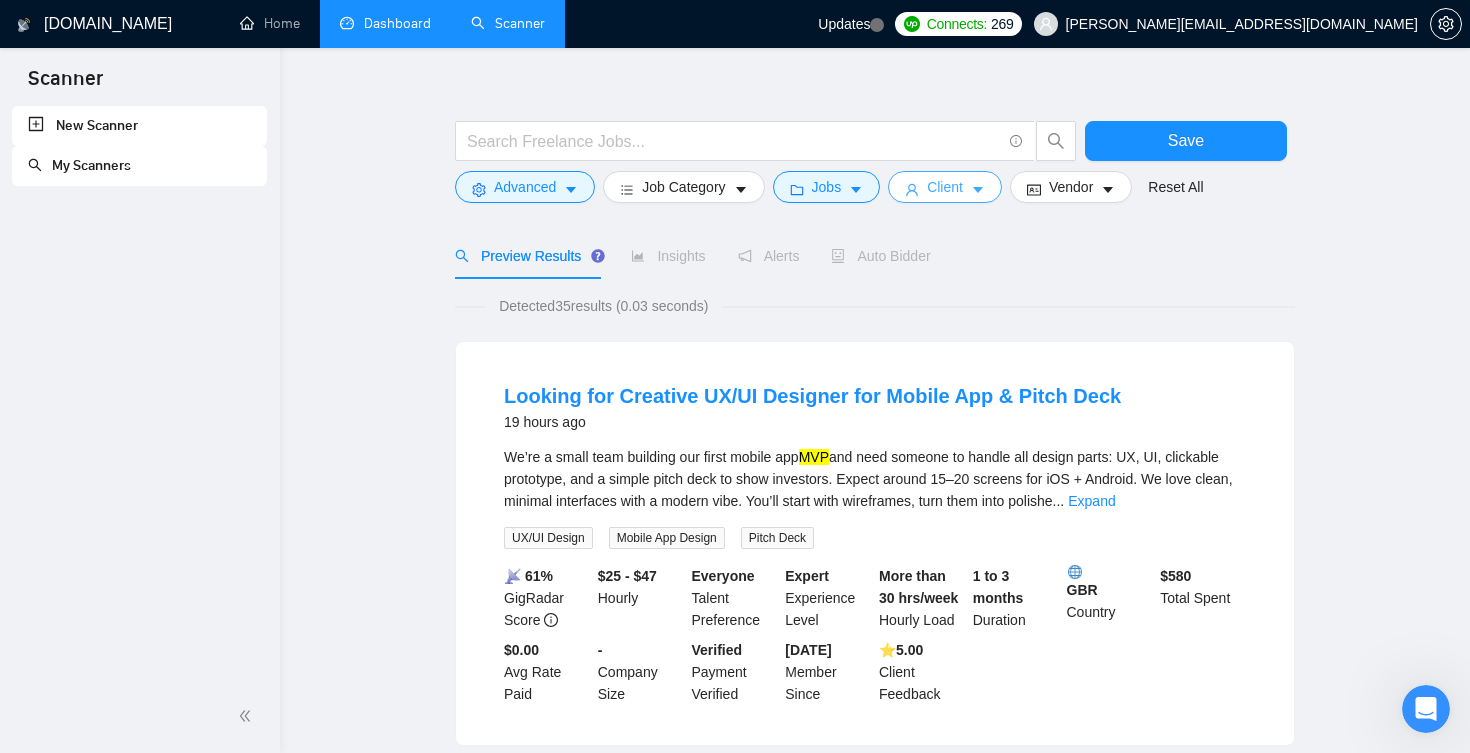 click on "Client" at bounding box center [945, 187] 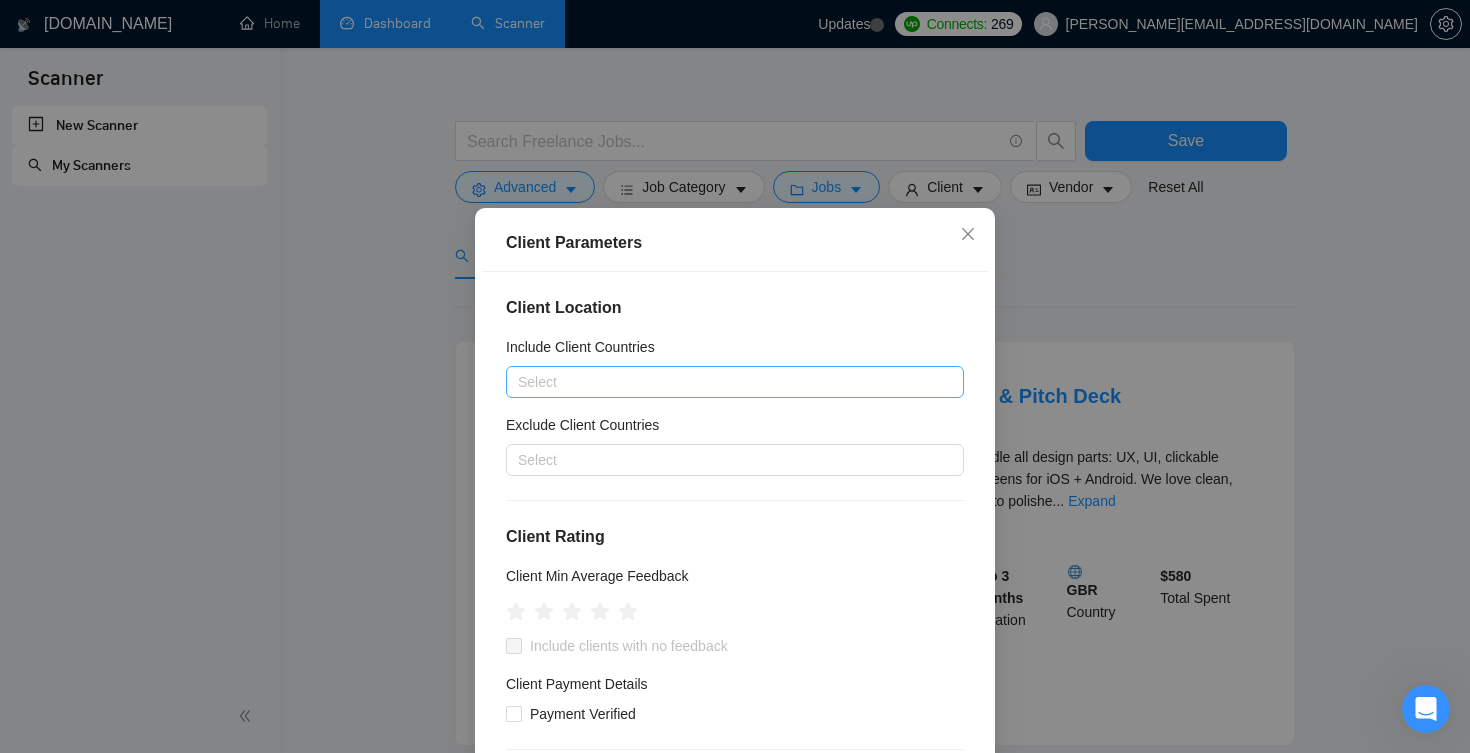 click at bounding box center [725, 382] 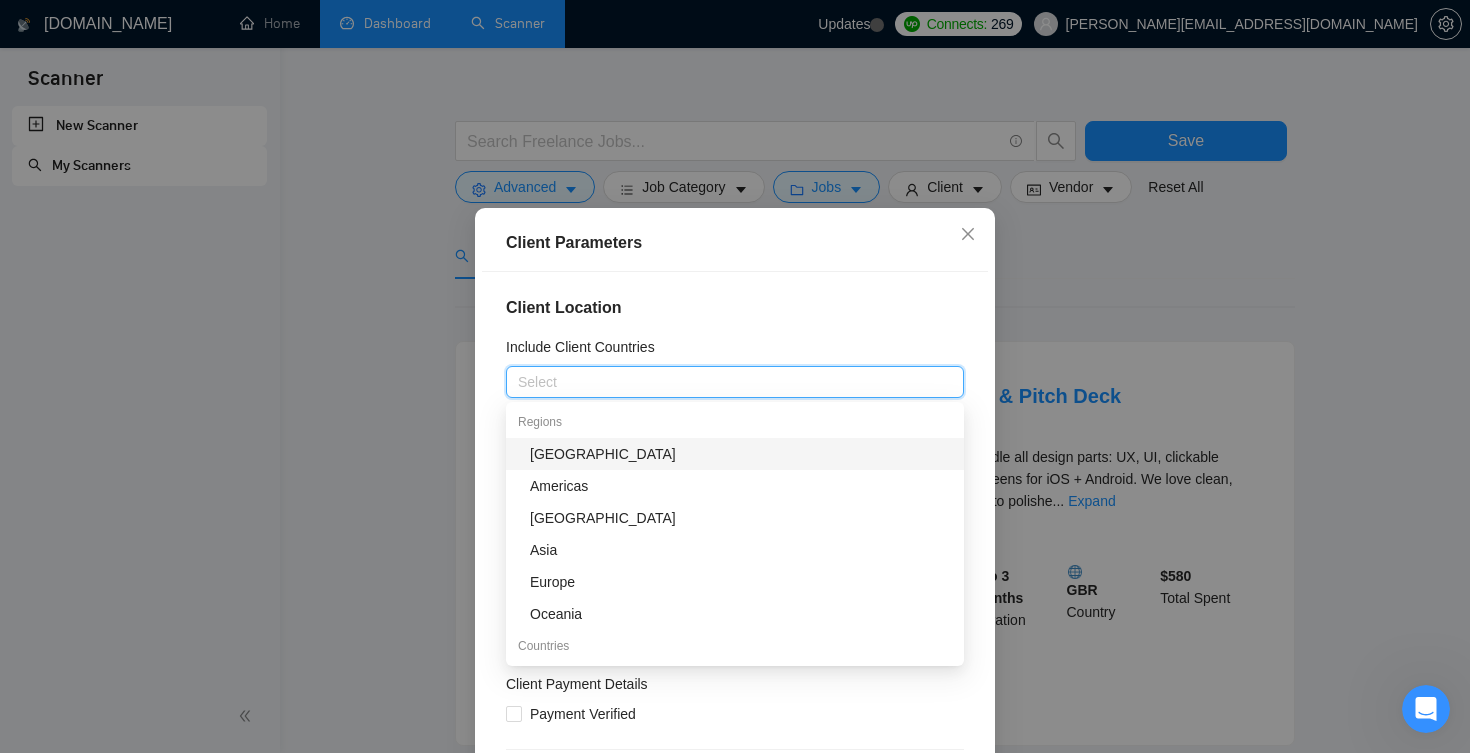 click at bounding box center (725, 382) 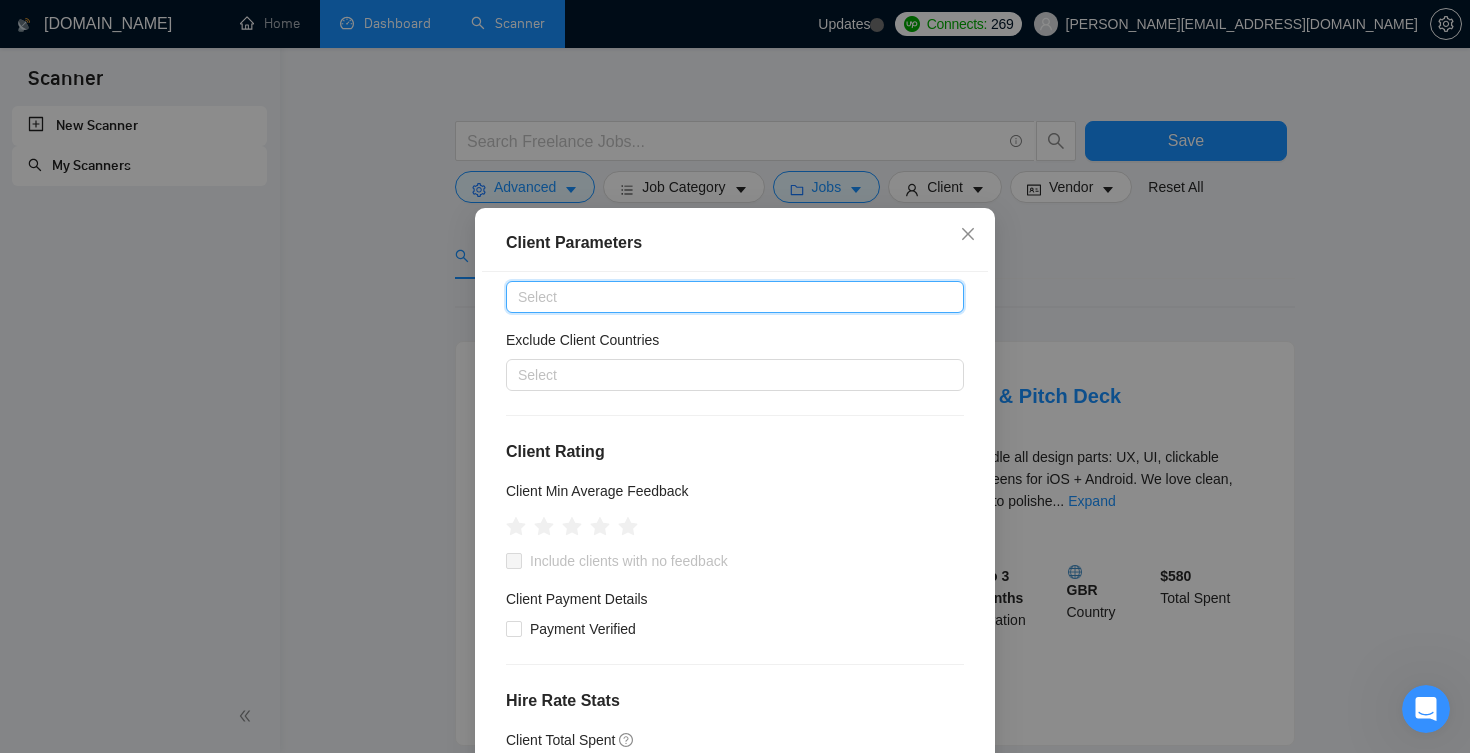 scroll, scrollTop: 86, scrollLeft: 0, axis: vertical 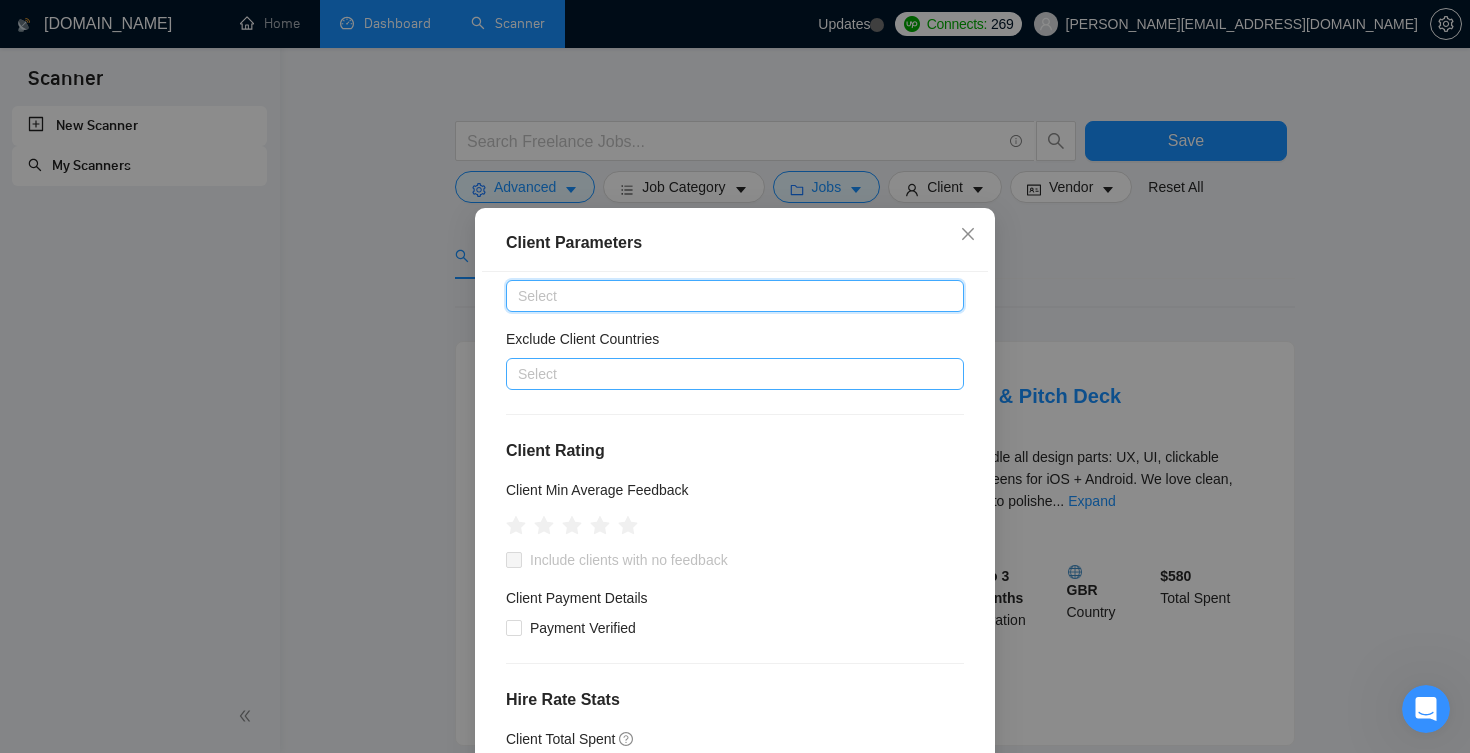 click at bounding box center [725, 374] 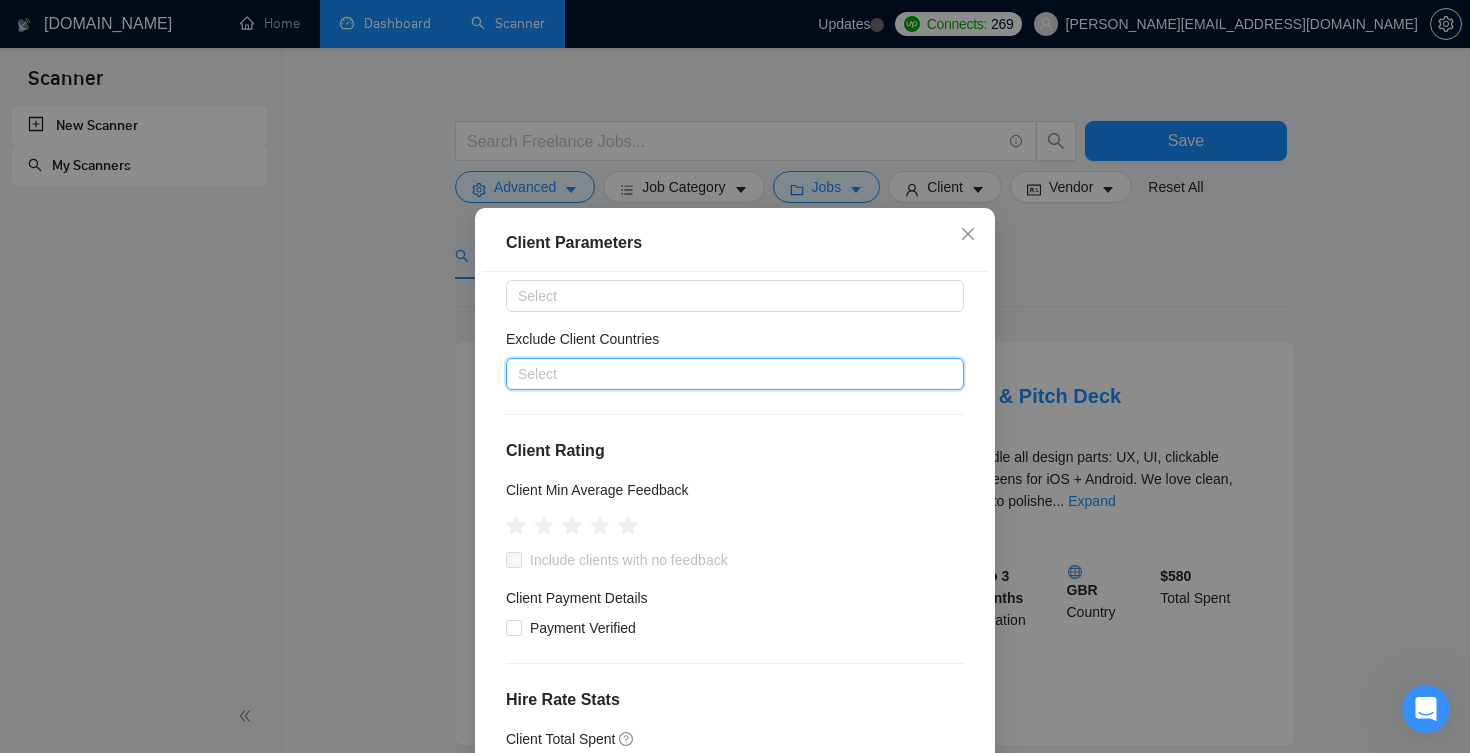 click at bounding box center (725, 374) 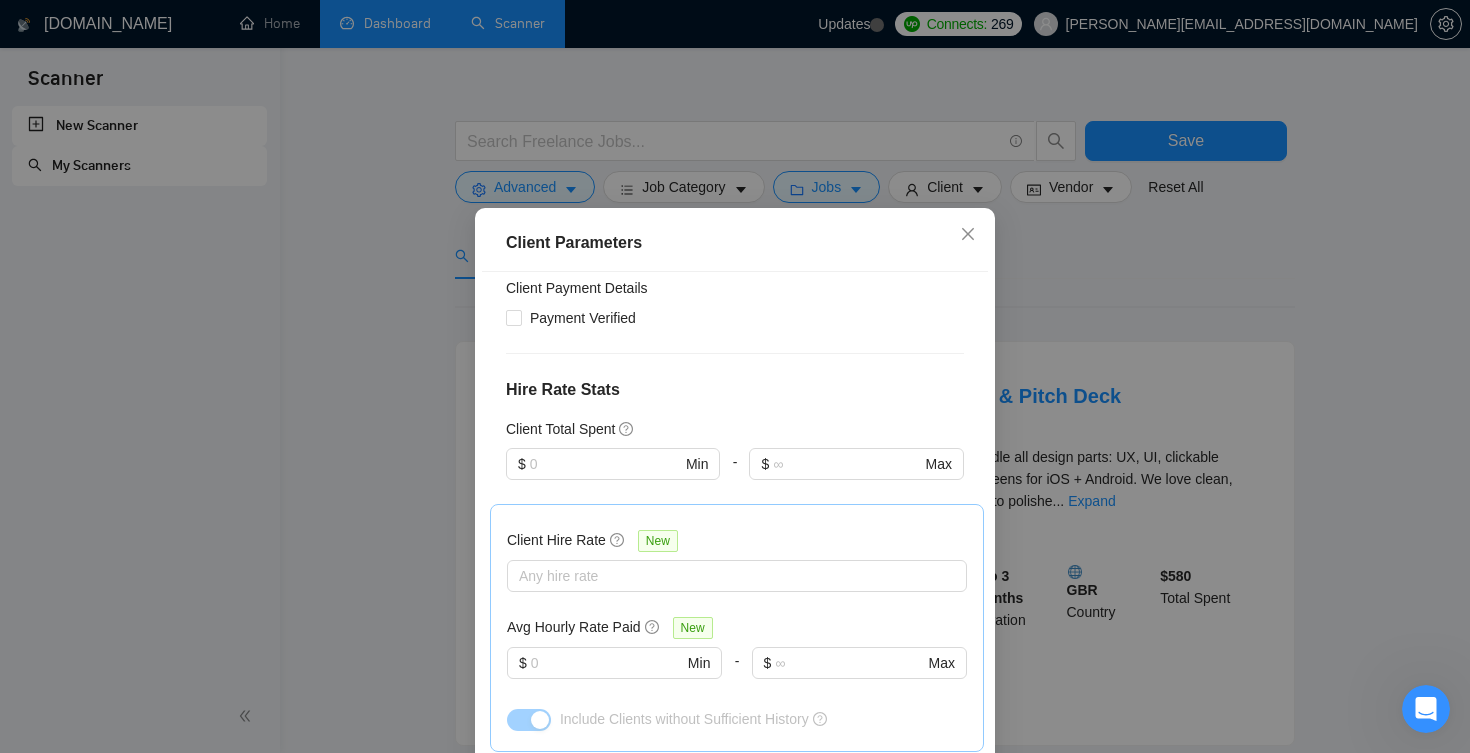 scroll, scrollTop: 408, scrollLeft: 0, axis: vertical 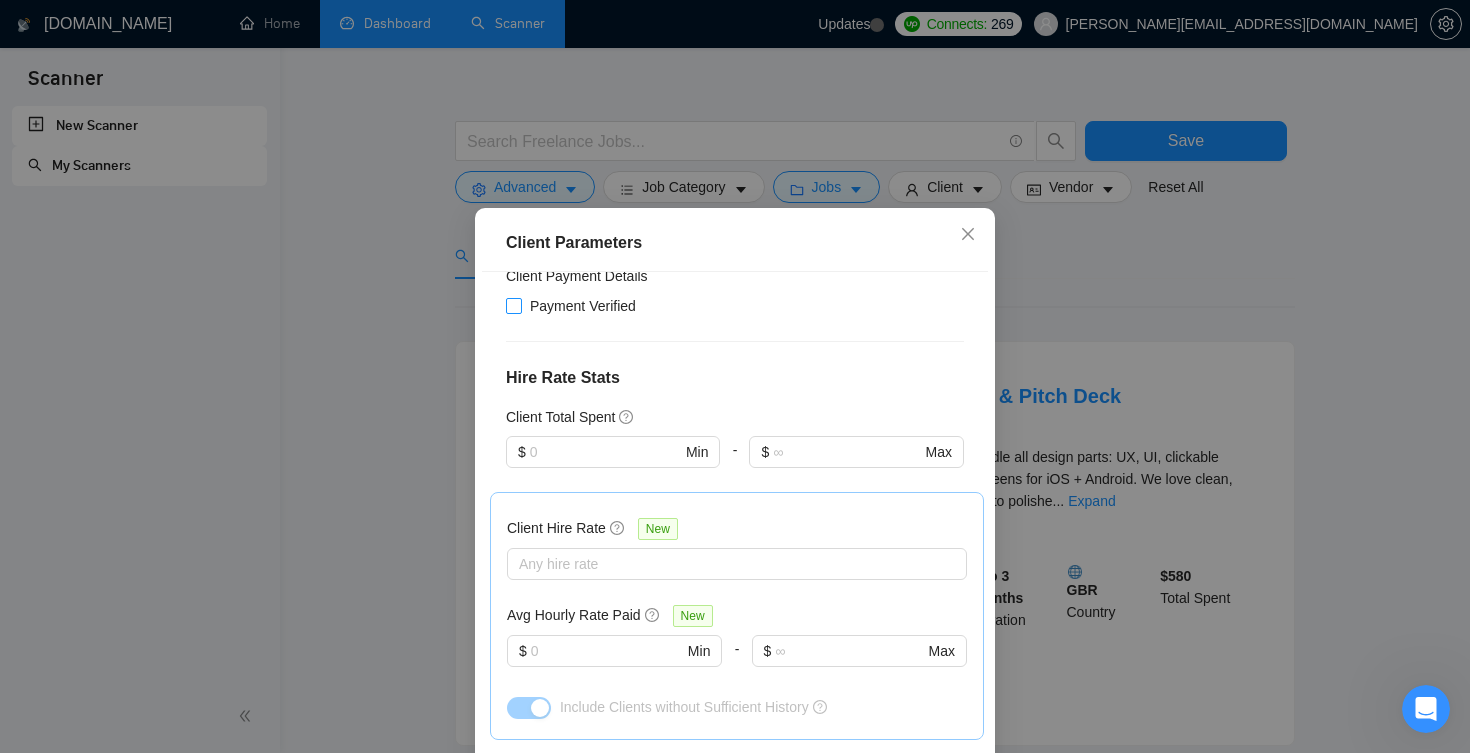 click on "Payment Verified" at bounding box center (575, 306) 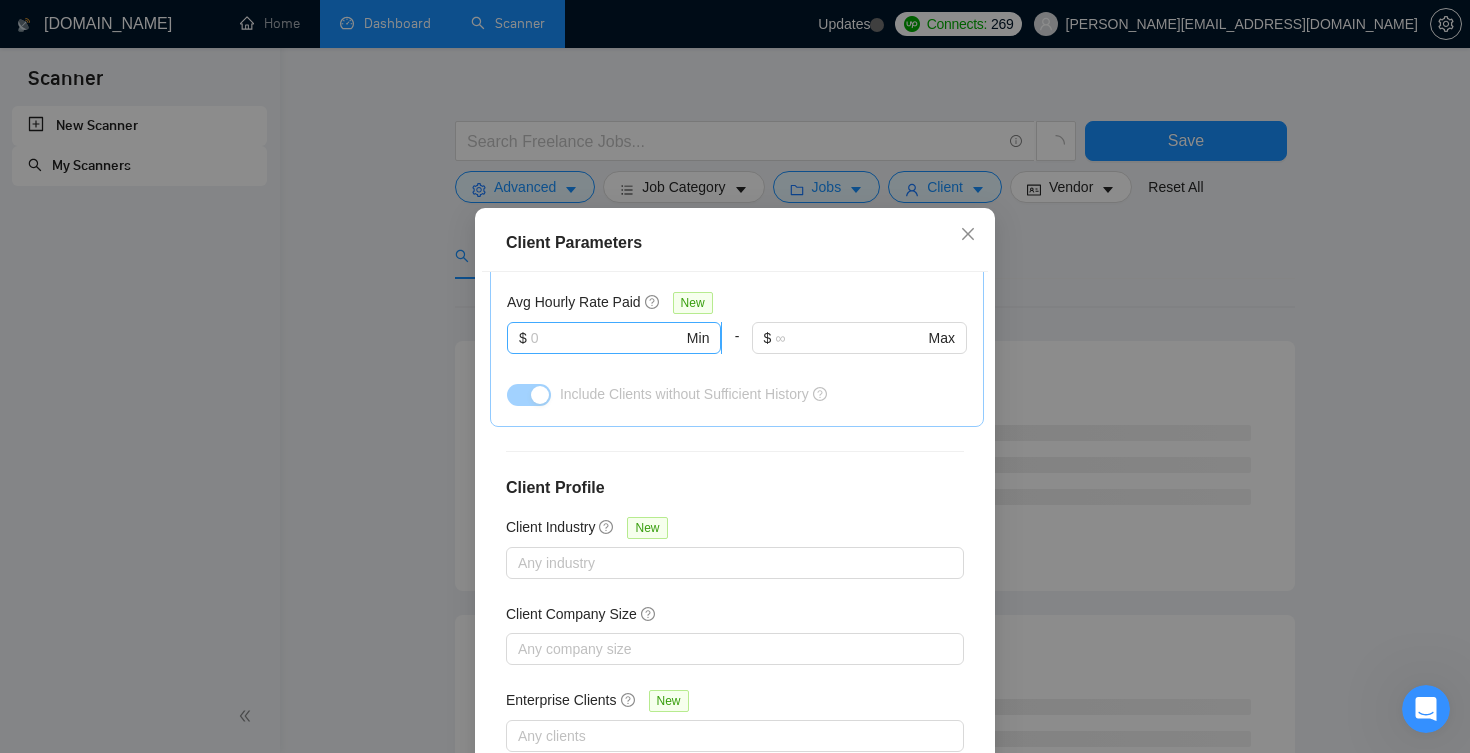 scroll, scrollTop: 721, scrollLeft: 0, axis: vertical 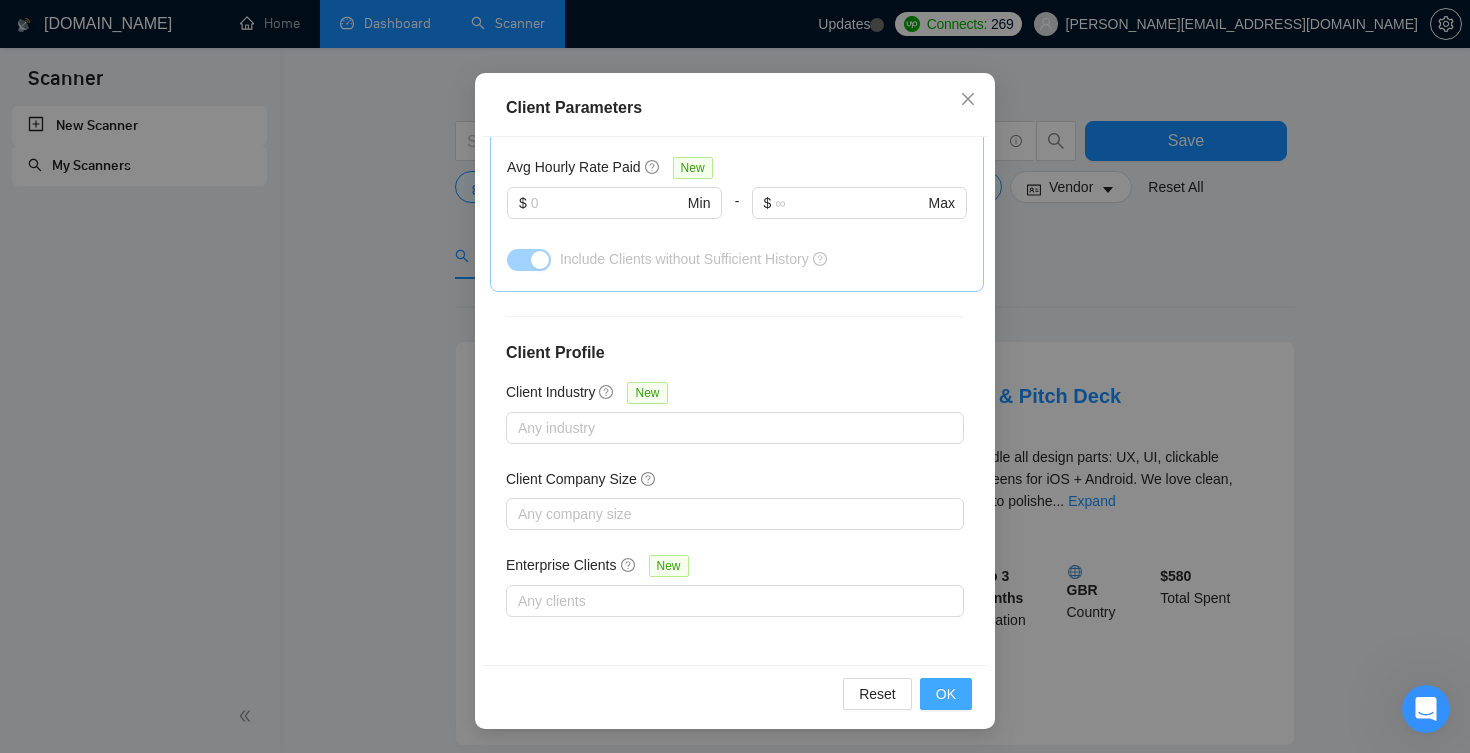 click on "OK" at bounding box center [946, 694] 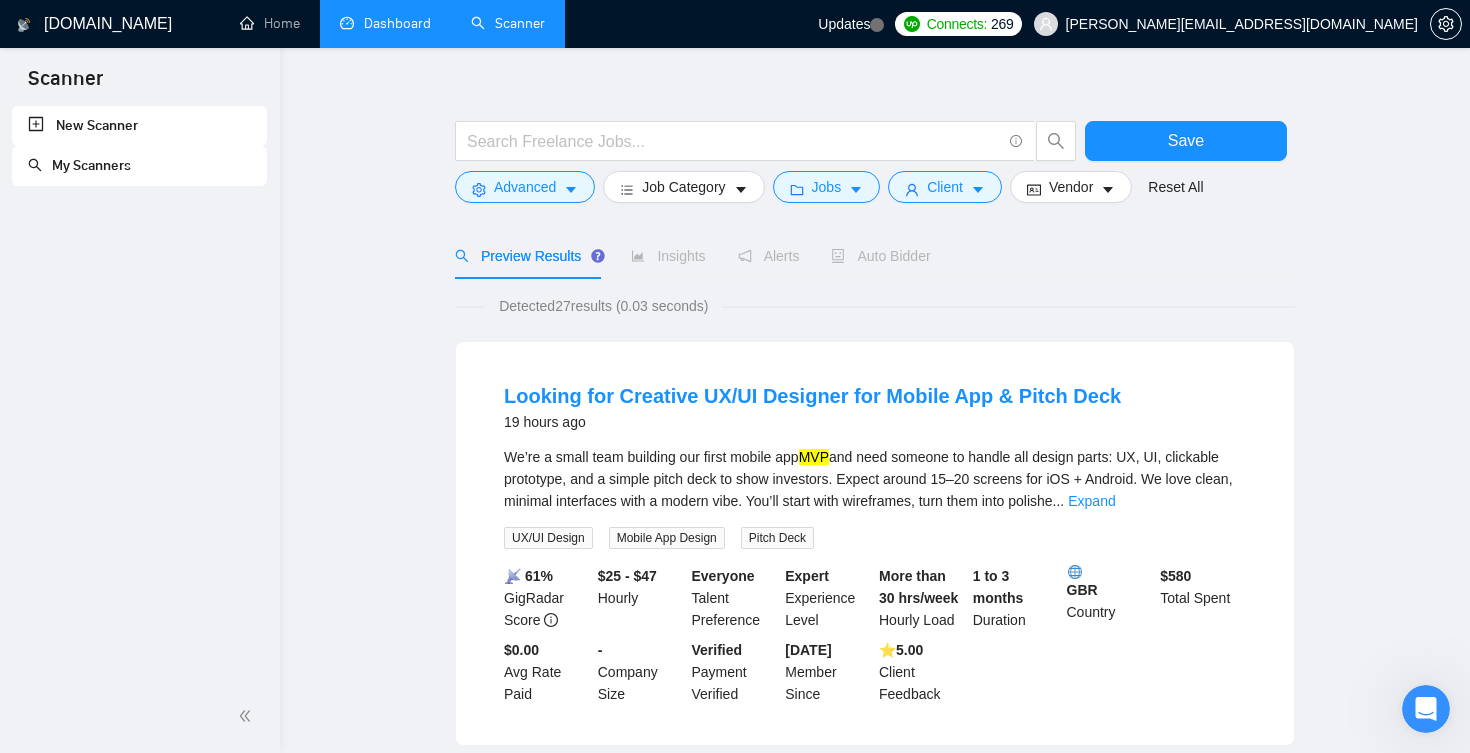 scroll, scrollTop: 0, scrollLeft: 0, axis: both 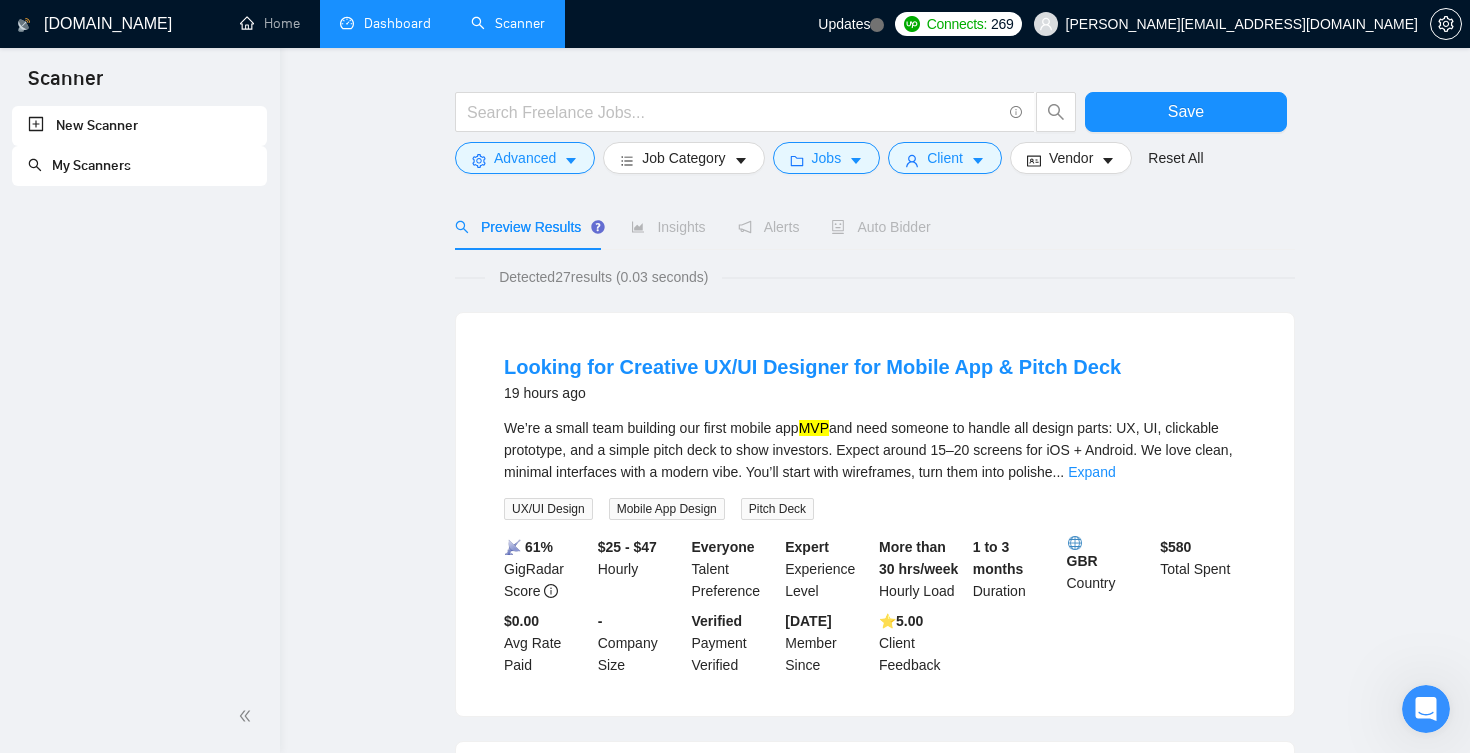 click on "Home Dashboard Scanner" at bounding box center [513, 24] 